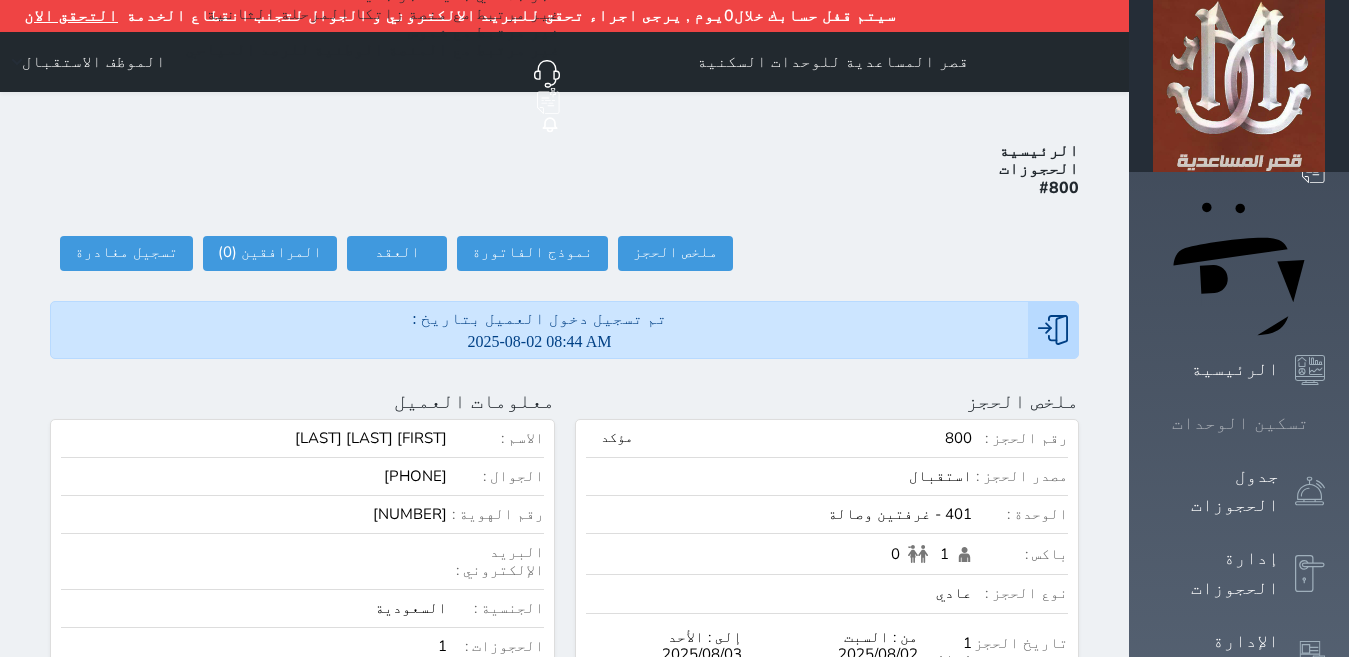 click on "تسكين الوحدات" at bounding box center [1240, 423] 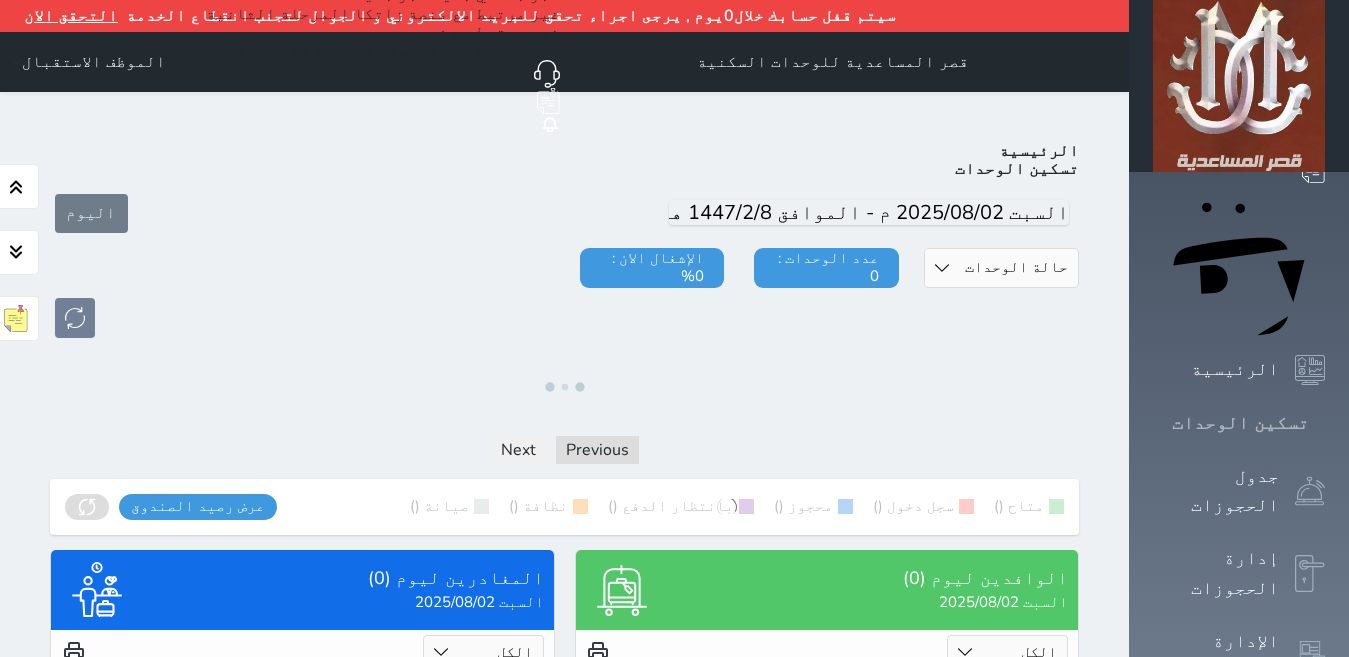 click on "تسكين الوحدات" at bounding box center (1240, 423) 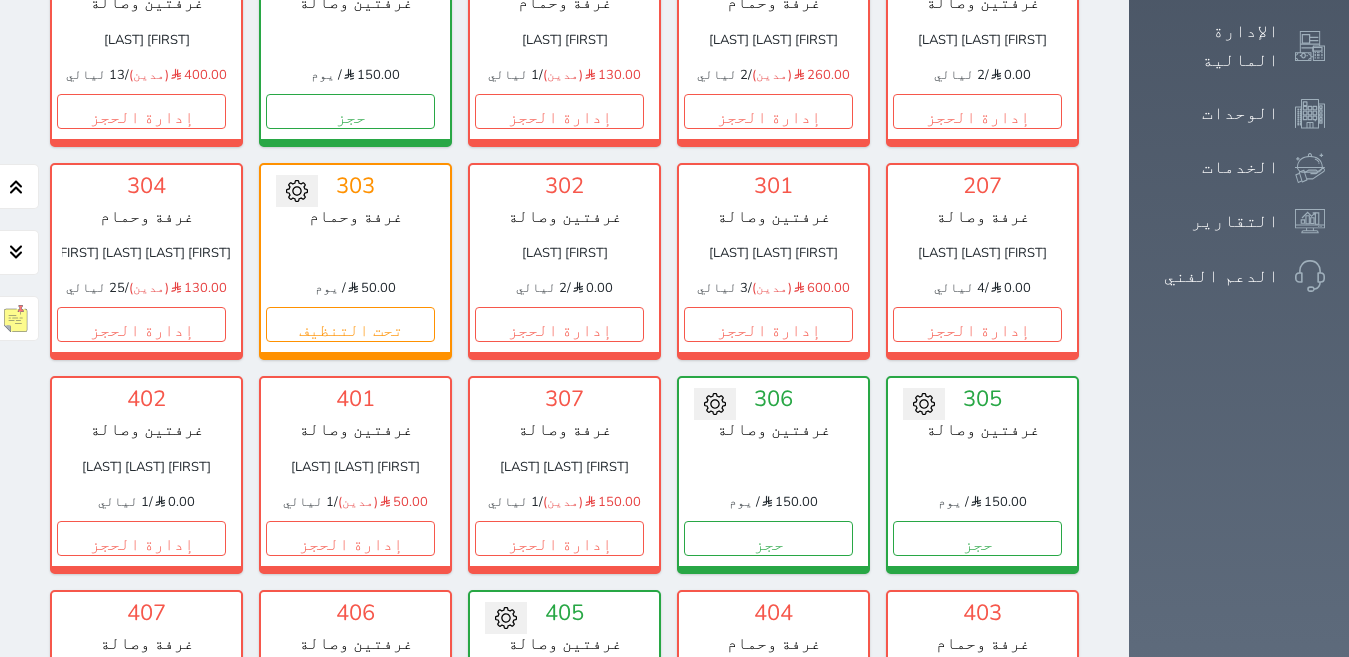 scroll, scrollTop: 510, scrollLeft: 0, axis: vertical 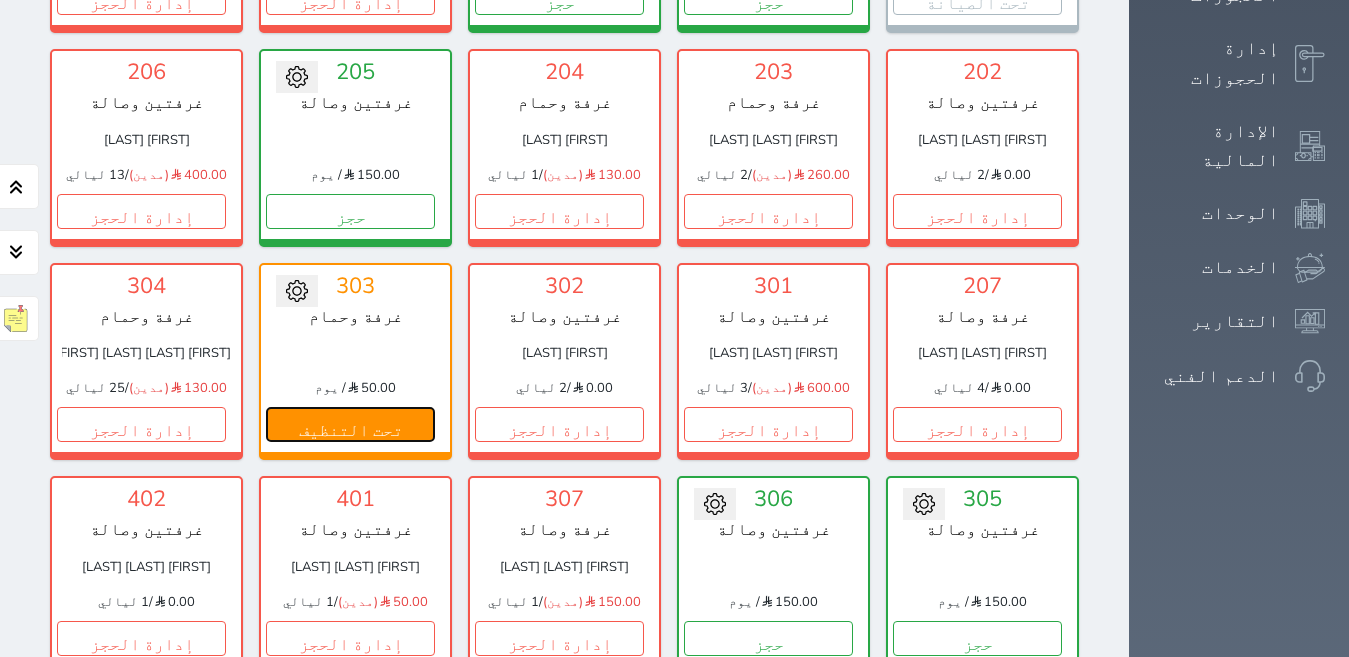 click on "تحت التنظيف" at bounding box center (350, 424) 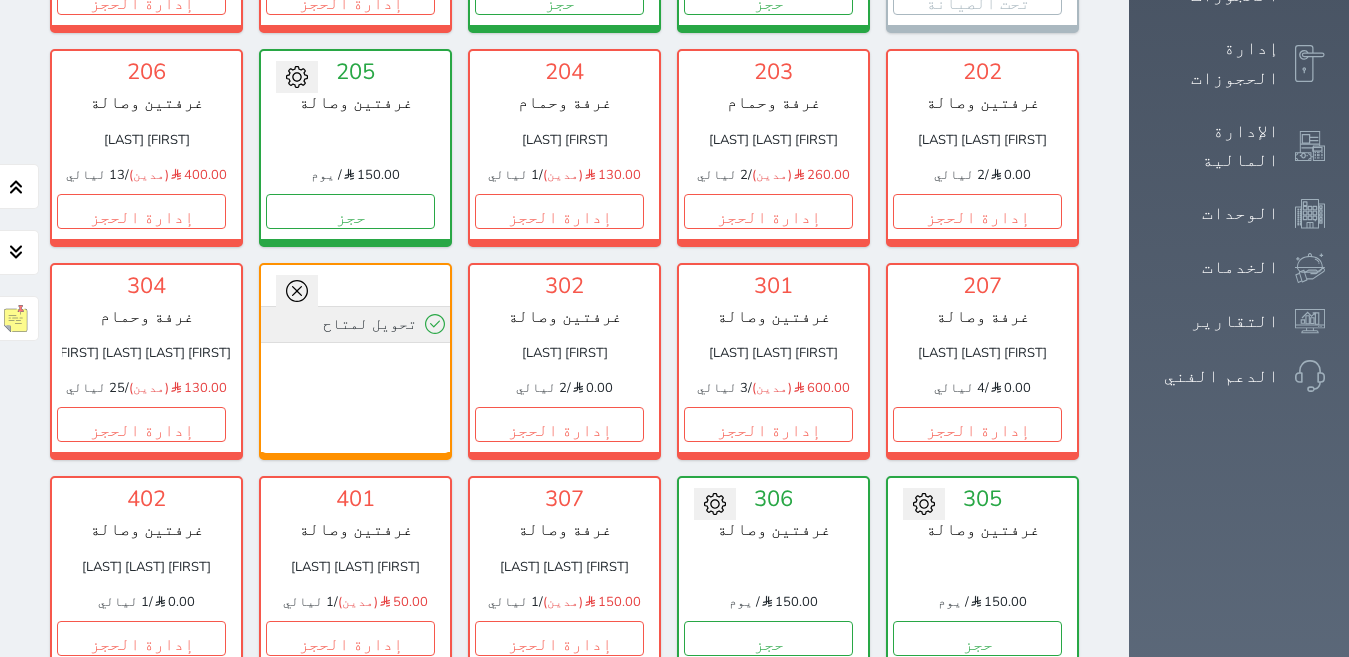 click on "تحويل لمتاح" at bounding box center [355, 324] 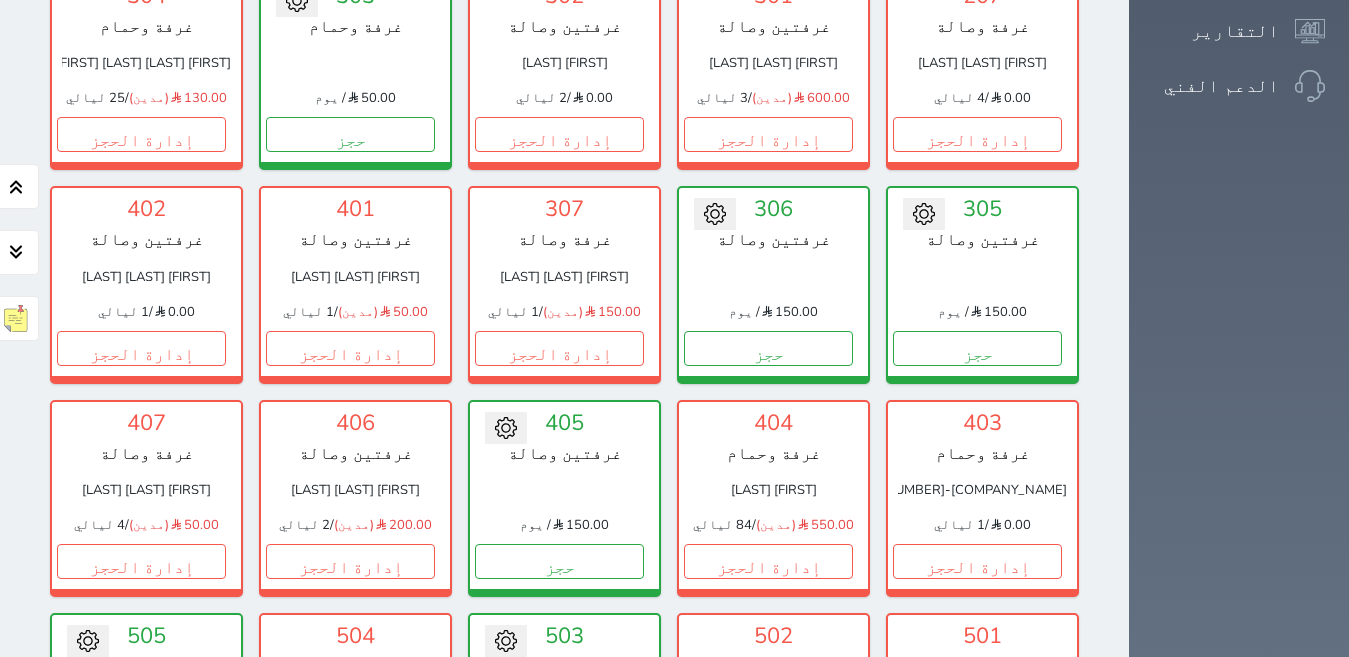 scroll, scrollTop: 810, scrollLeft: 0, axis: vertical 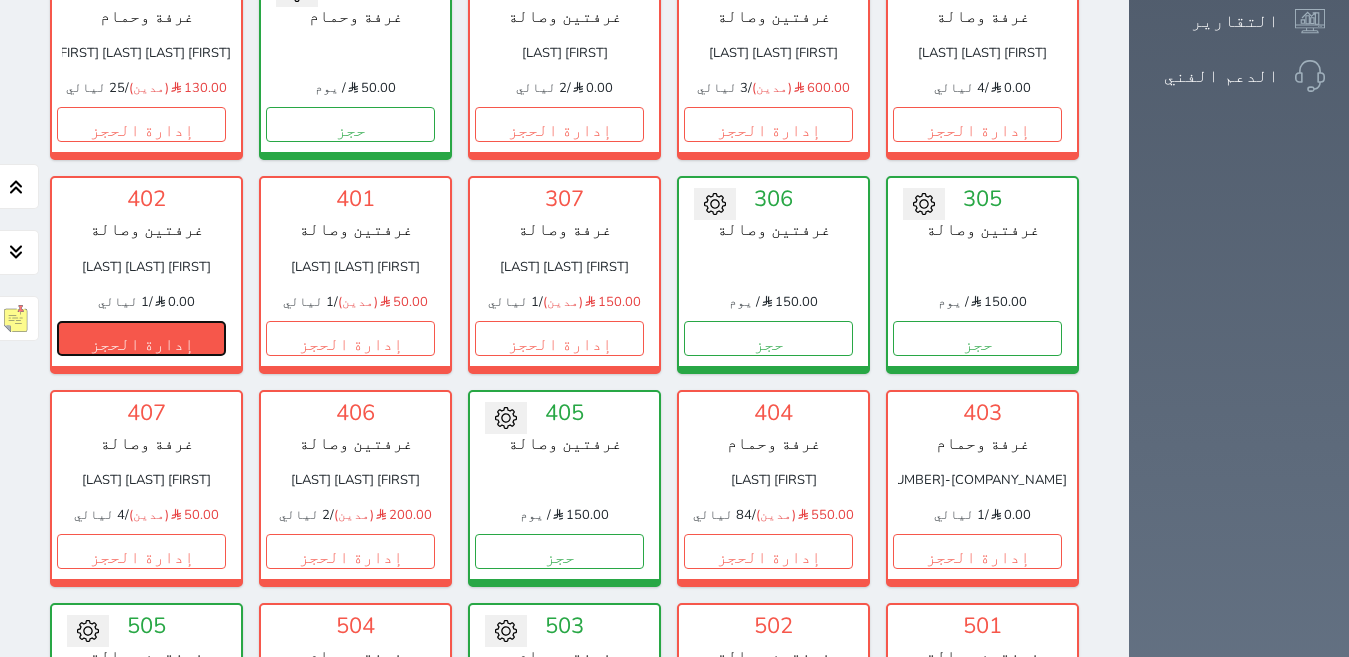 click on "إدارة الحجز" at bounding box center [141, 338] 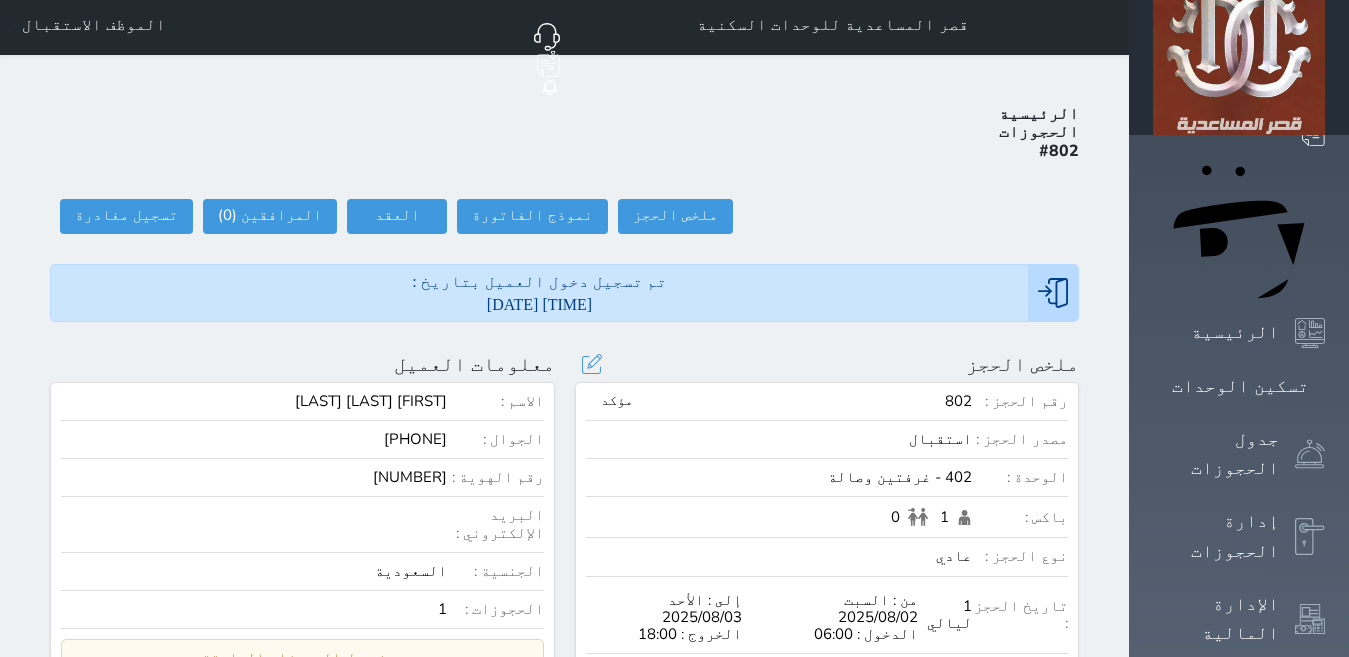 scroll, scrollTop: 0, scrollLeft: 0, axis: both 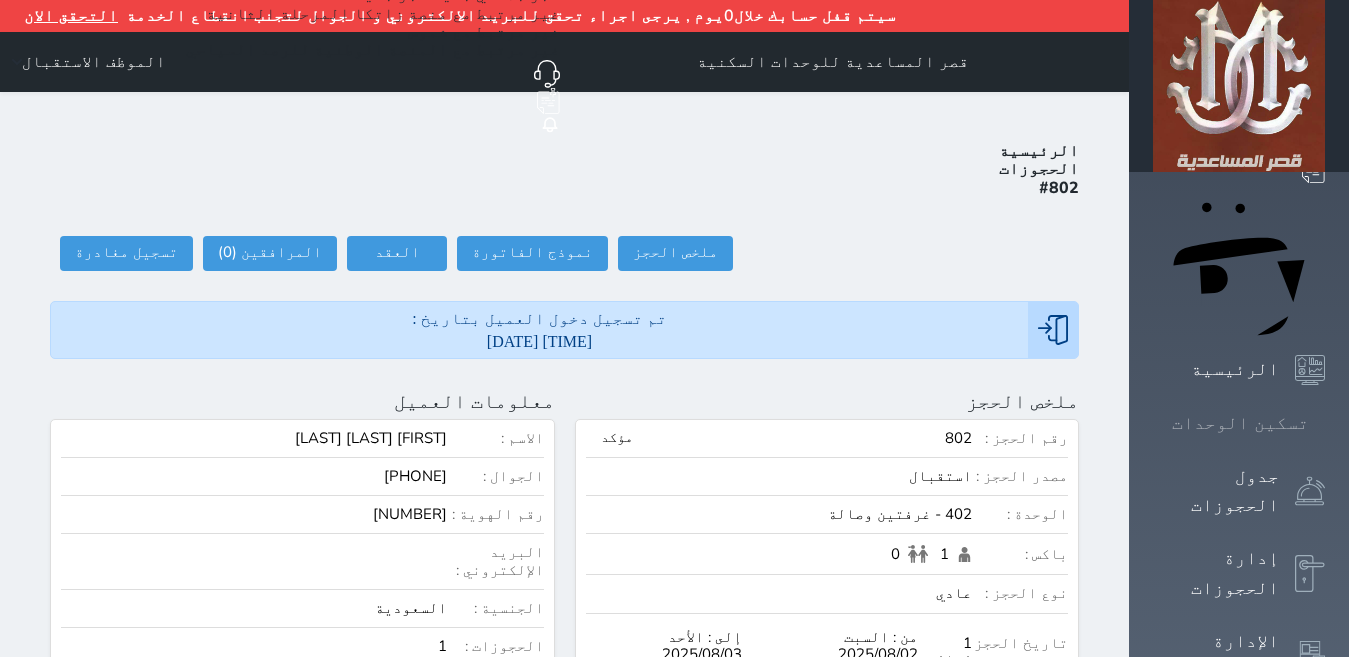 click on "تسكين الوحدات" at bounding box center (1240, 423) 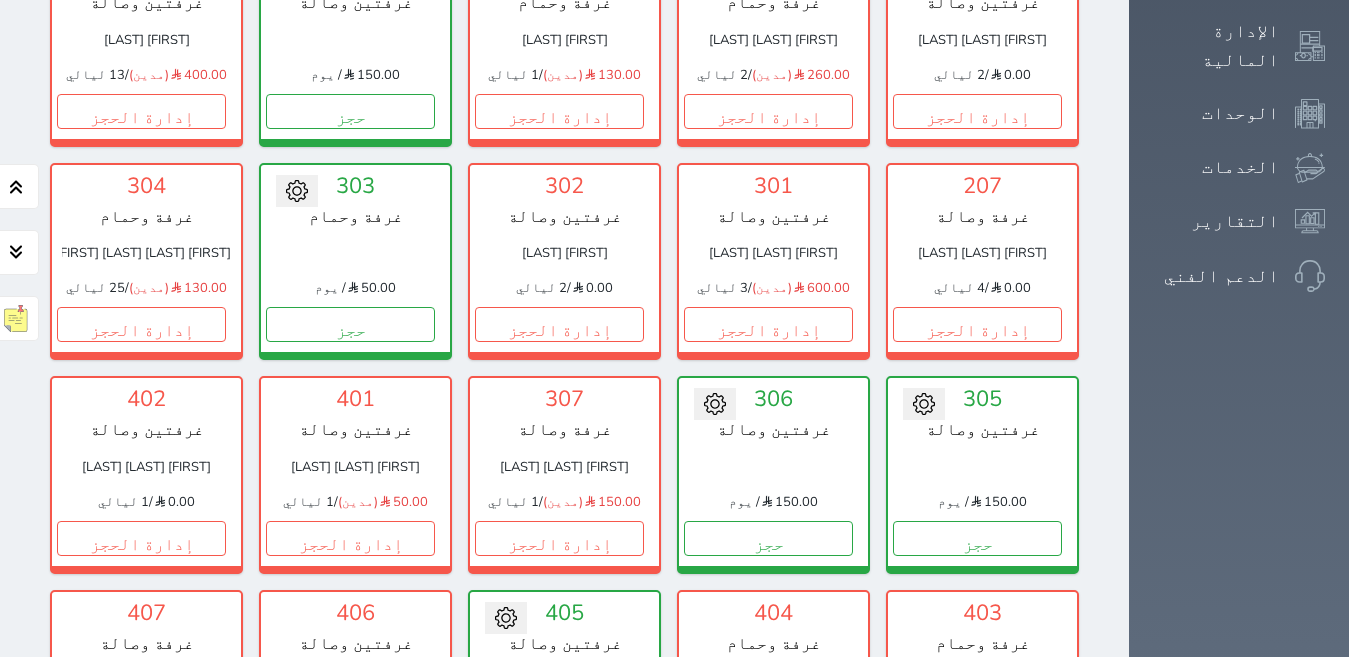 scroll, scrollTop: 710, scrollLeft: 0, axis: vertical 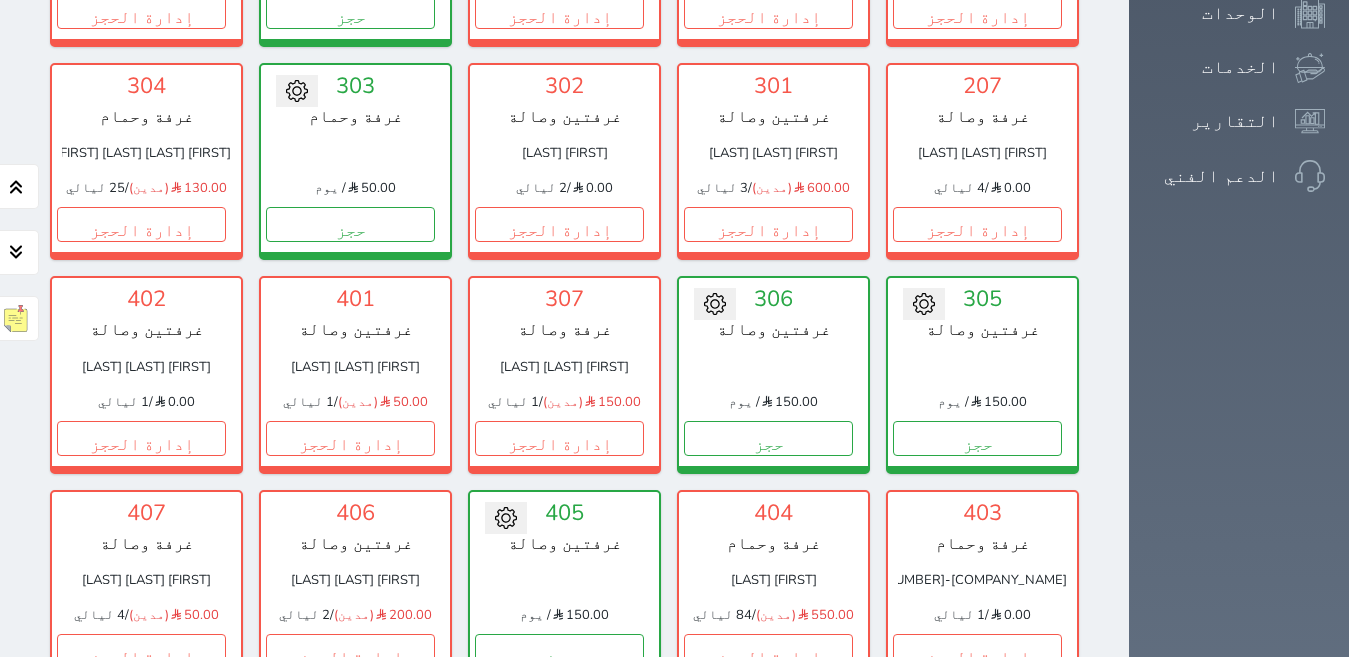 drag, startPoint x: 652, startPoint y: 397, endPoint x: 589, endPoint y: 61, distance: 341.85522 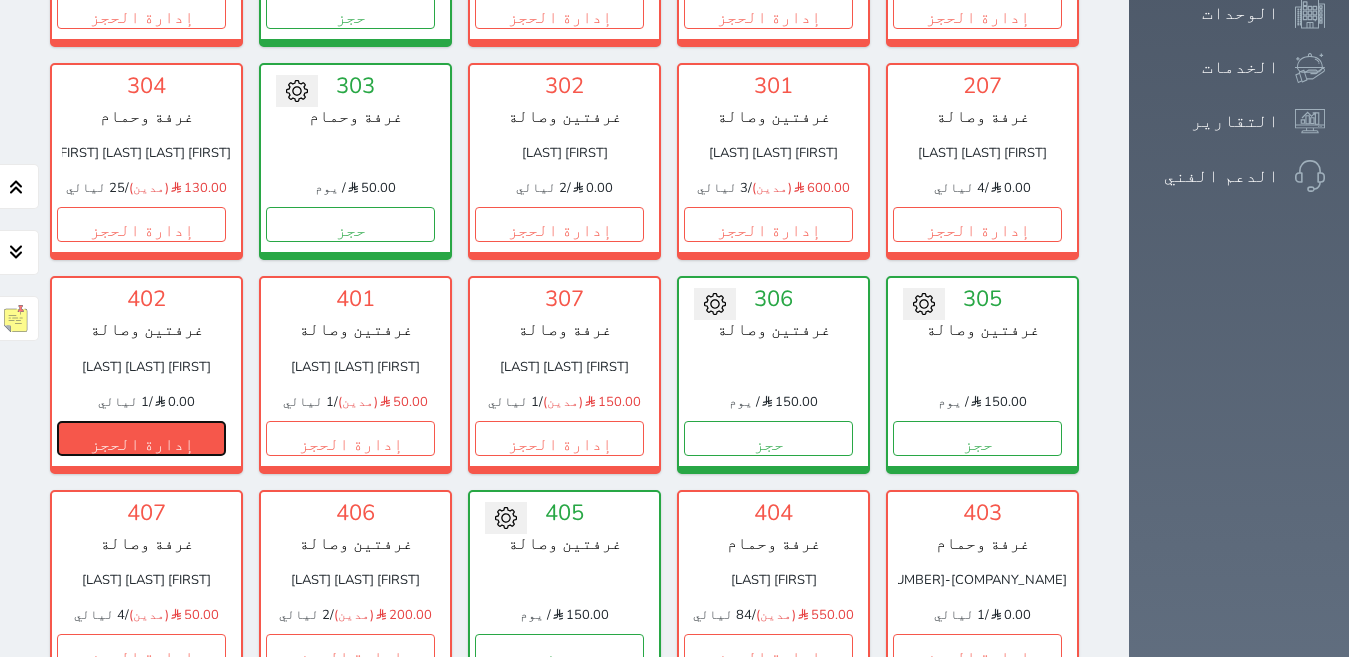 click on "إدارة الحجز" at bounding box center (141, 438) 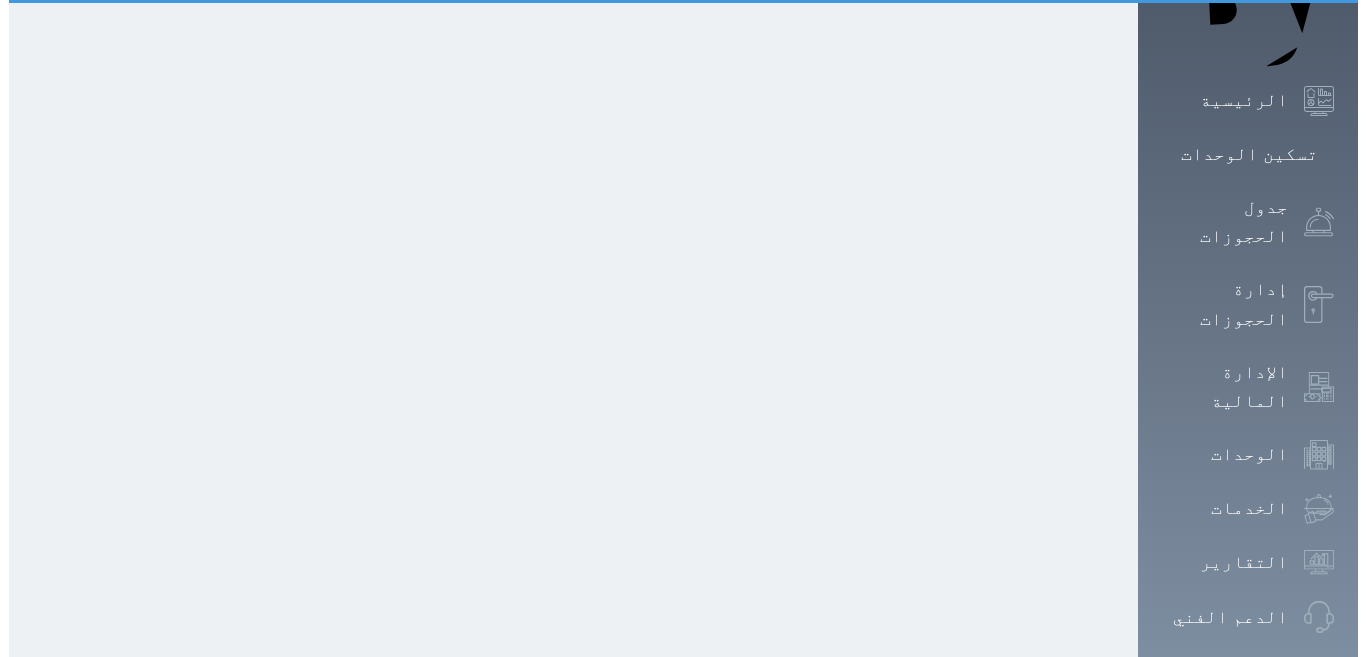 scroll, scrollTop: 0, scrollLeft: 0, axis: both 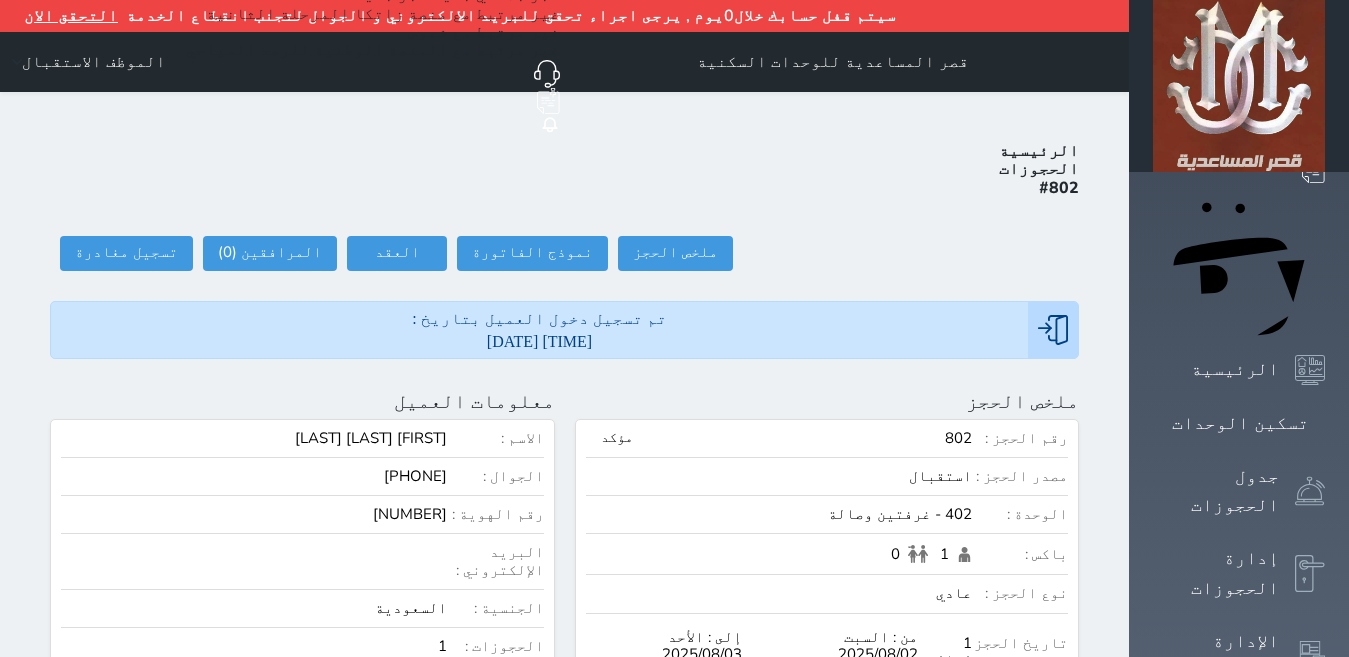 select 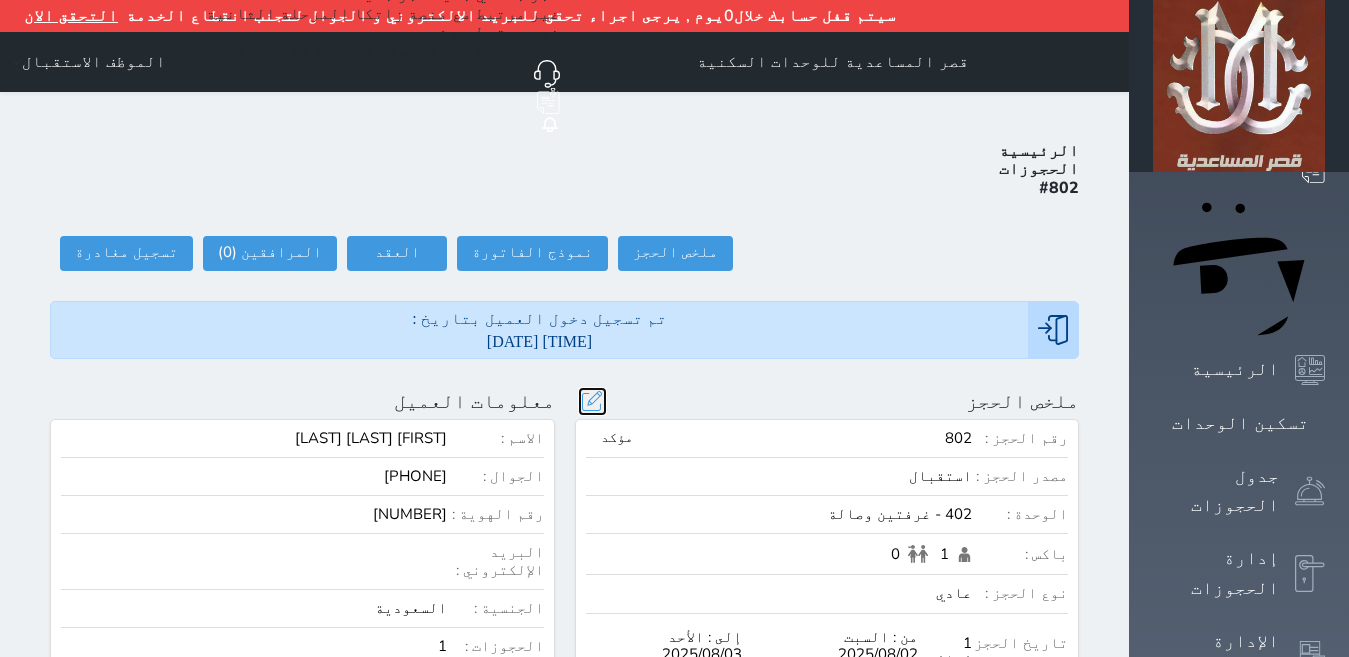 click at bounding box center (592, 401) 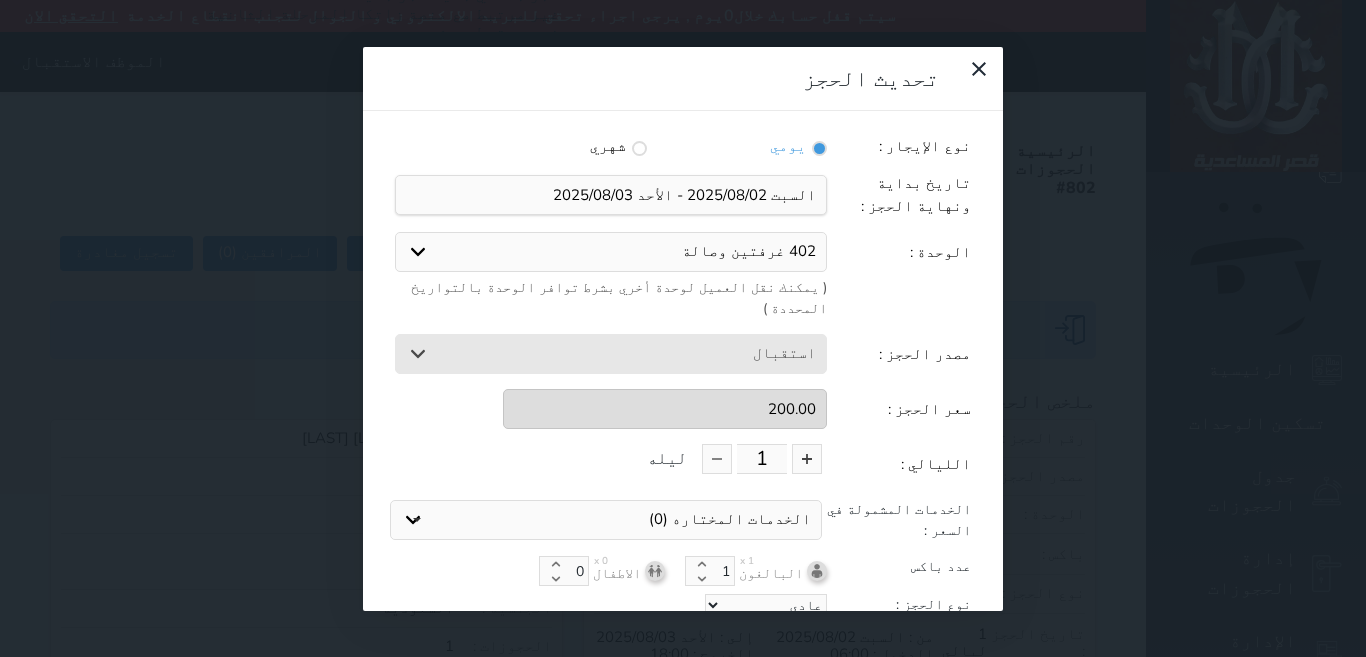 click on "402 غرفتين وصالة   306 غرفتين وصالة 405 غرفتين وصالة 505 غرفتين وصالة 101 غرفتين وصالة 102 غرفتين وصالة 205 غرفتين وصالة 305 غرفتين وصالة 601 غرفتين وصالة 303 غرفة وحمام 503 غرفة وحمام" at bounding box center [611, 252] 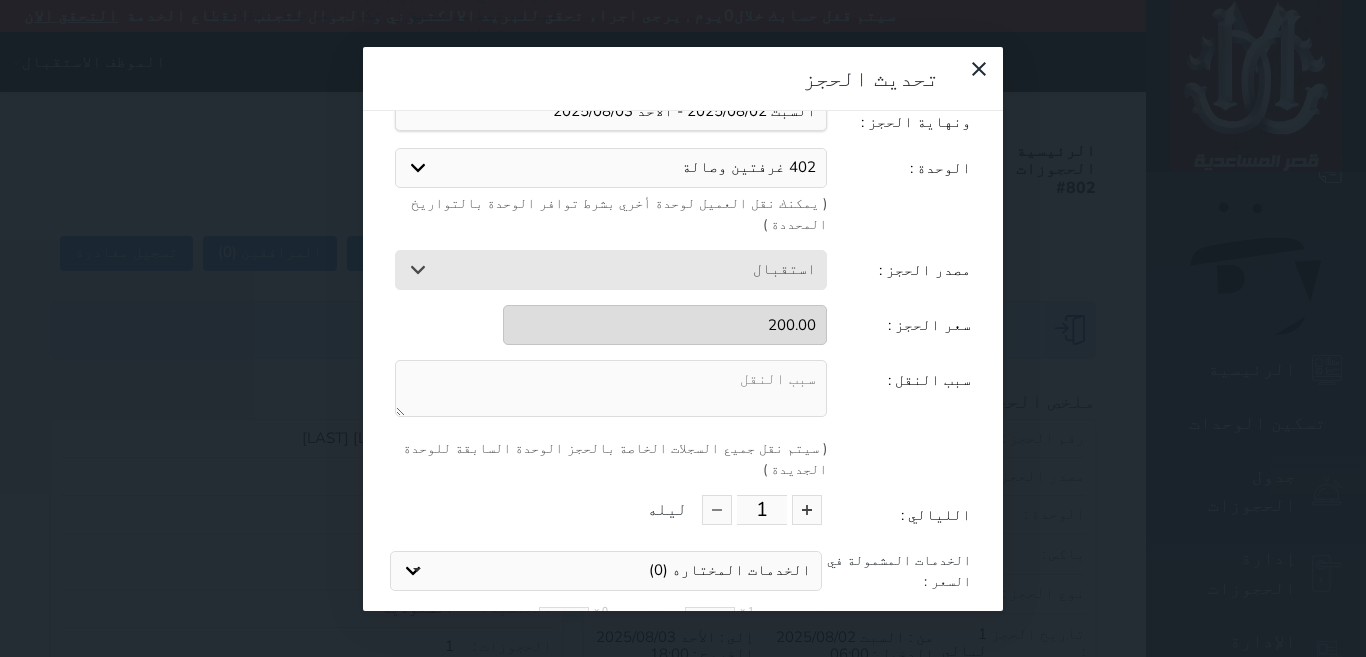 scroll, scrollTop: 200, scrollLeft: 0, axis: vertical 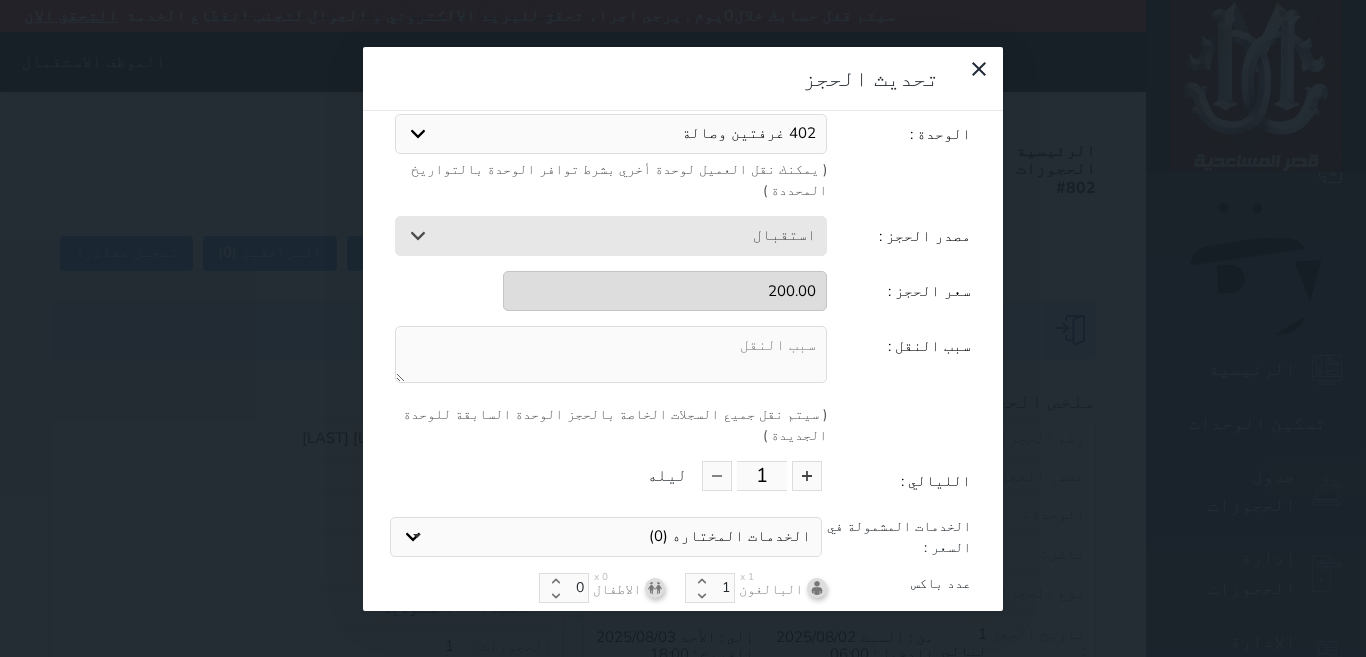 click at bounding box center (611, 354) 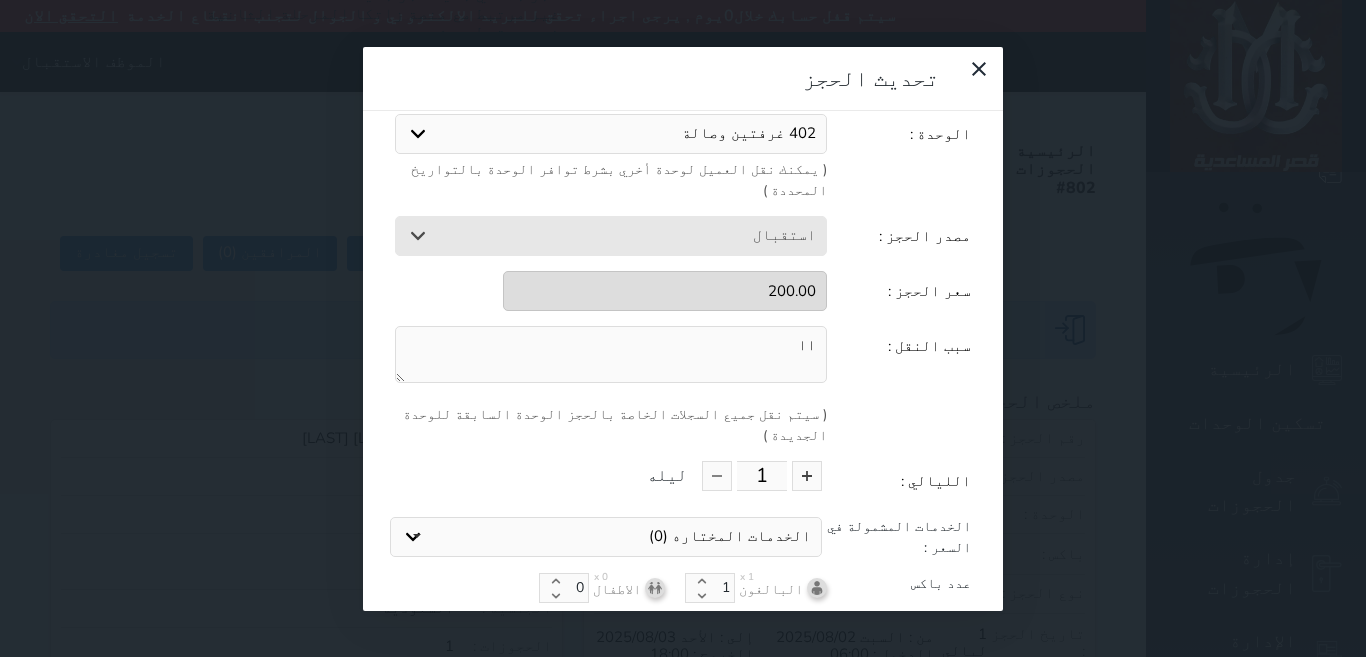 type on "ااا" 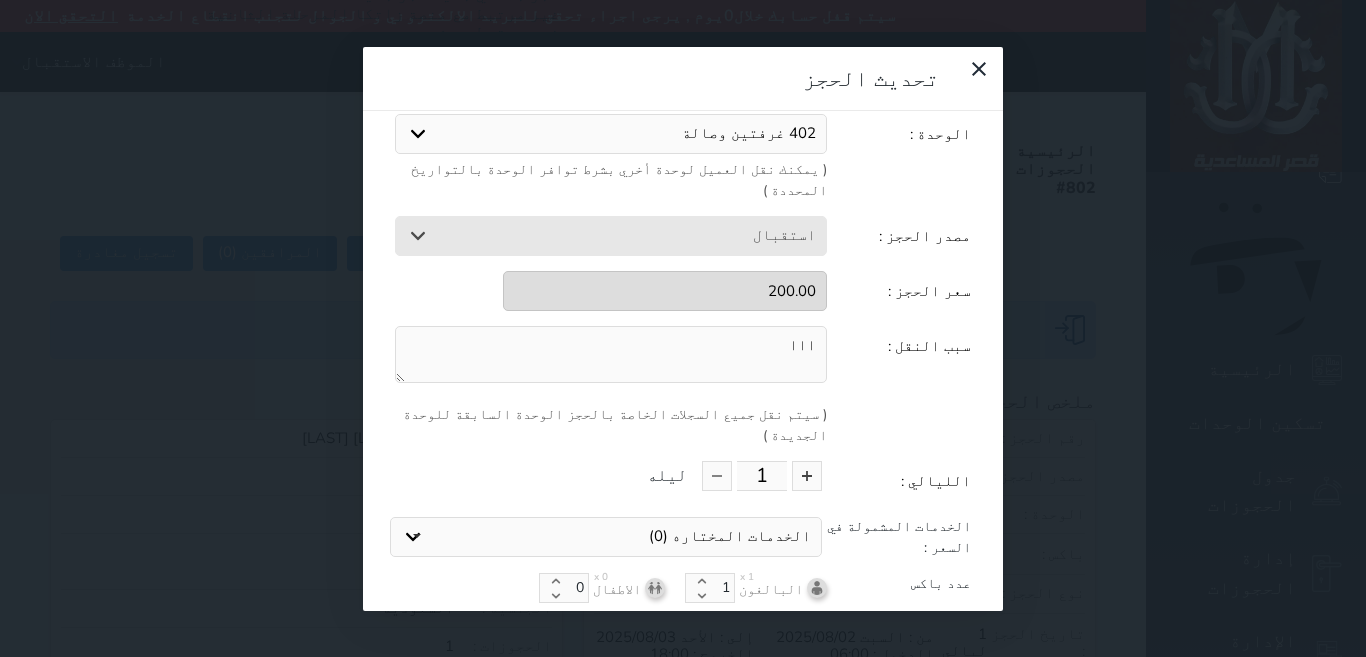 scroll, scrollTop: 219, scrollLeft: 0, axis: vertical 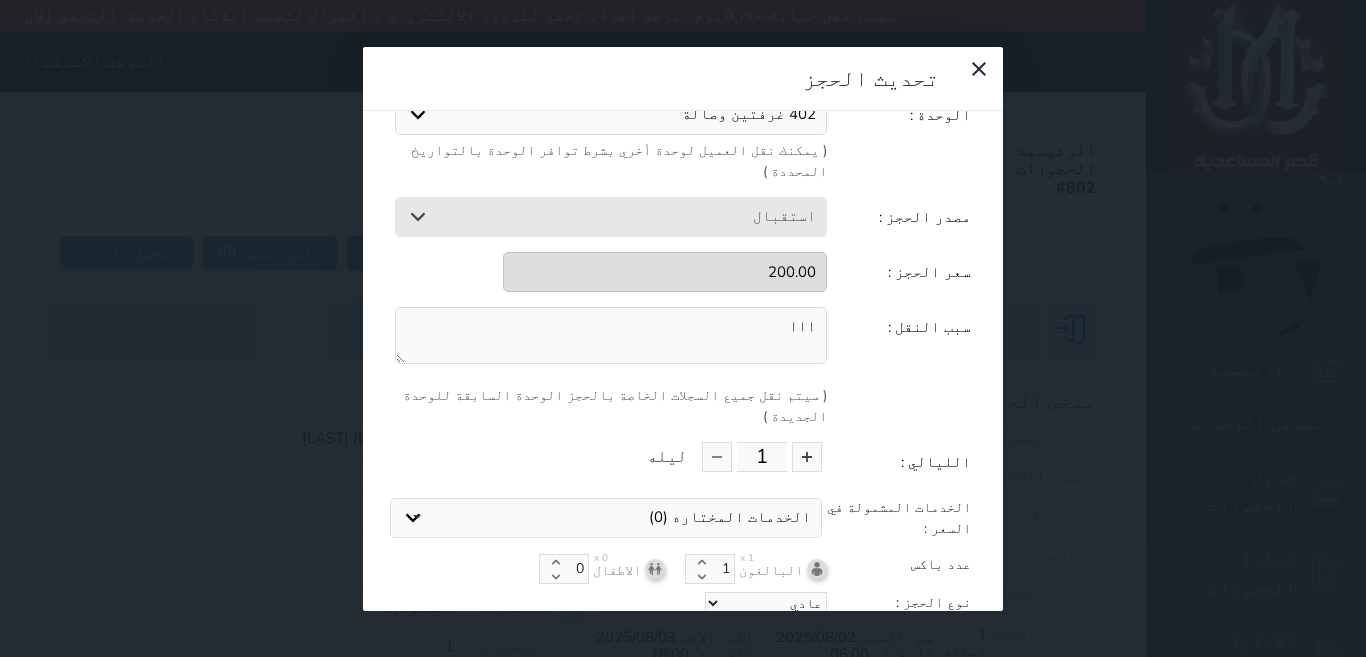 click on "تحديث الحجز" at bounding box center (683, 640) 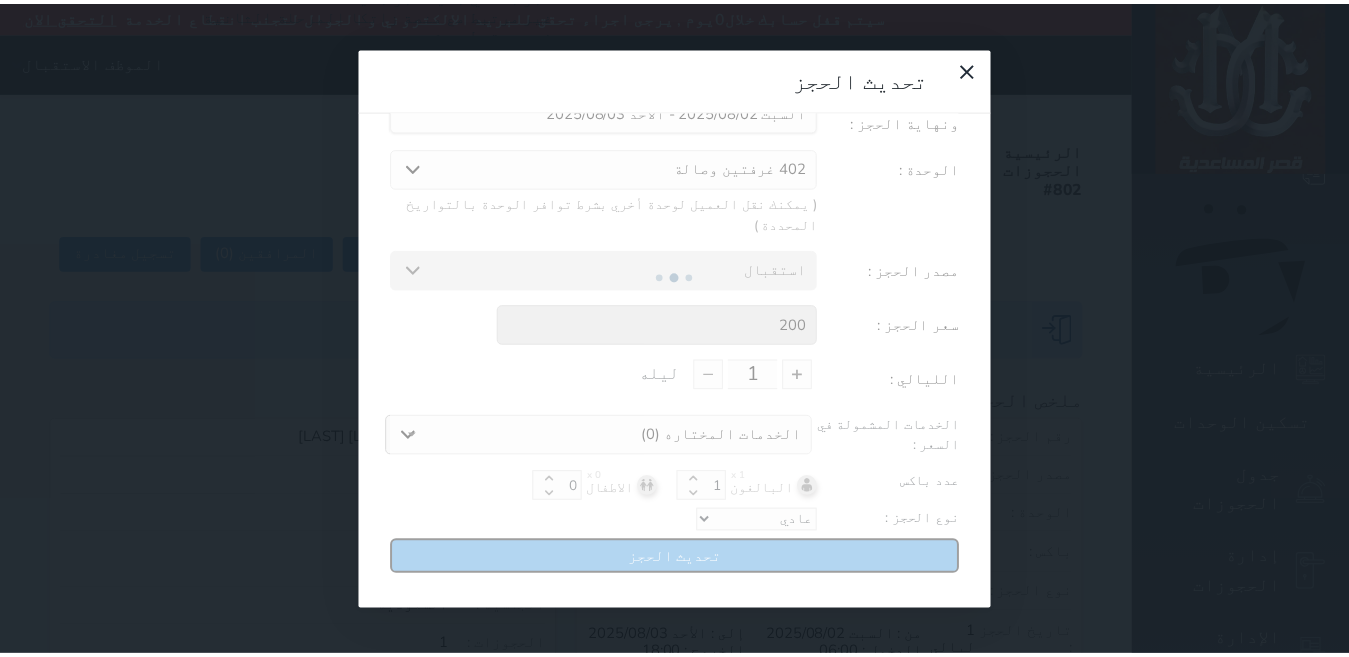 scroll, scrollTop: 104, scrollLeft: 0, axis: vertical 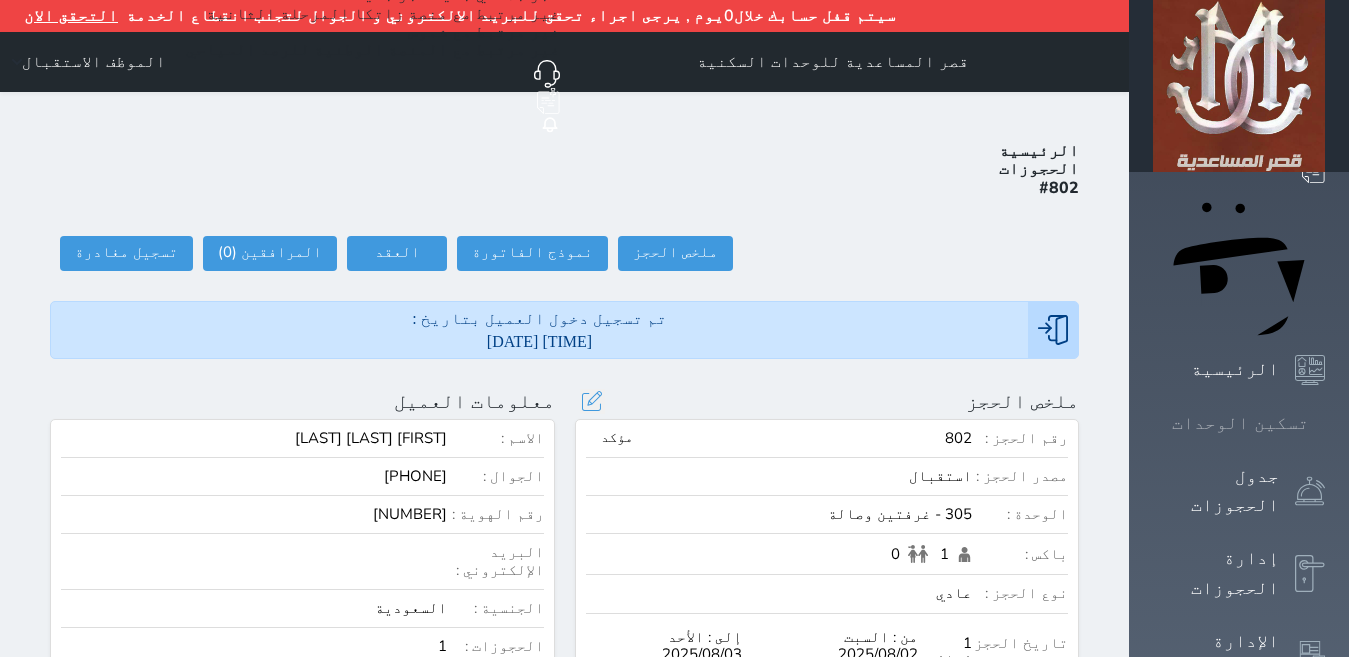 click 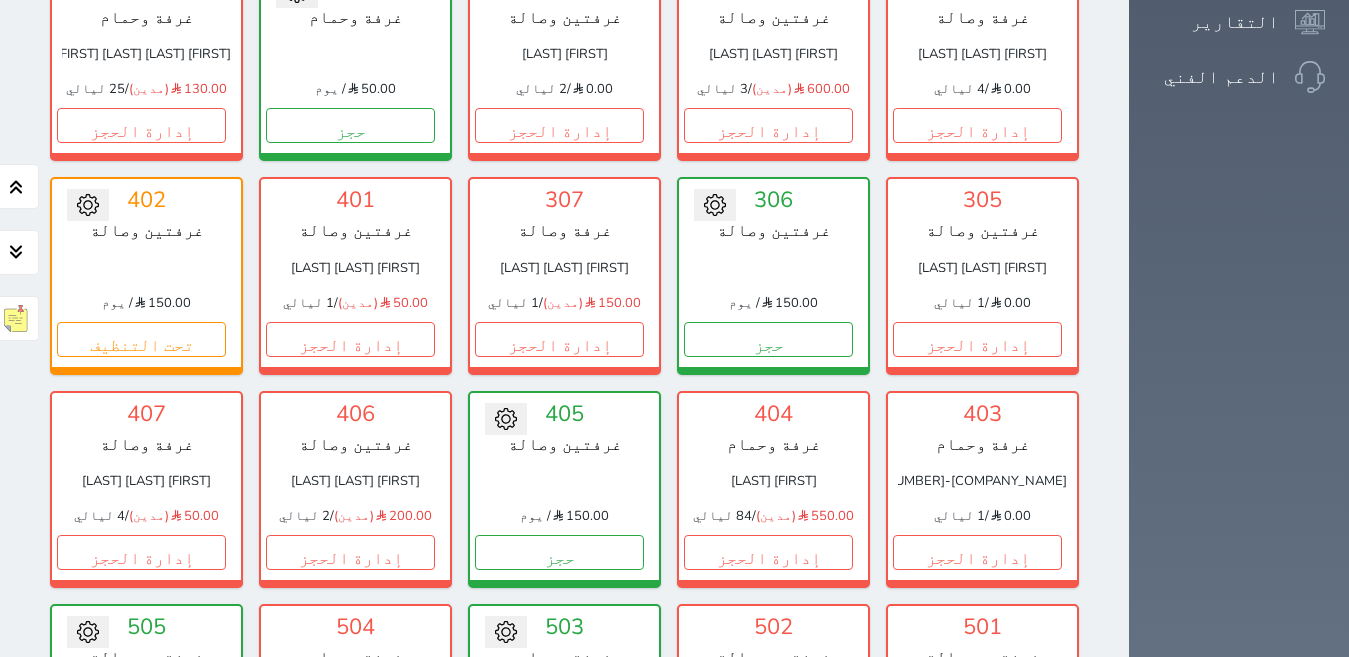 scroll, scrollTop: 810, scrollLeft: 0, axis: vertical 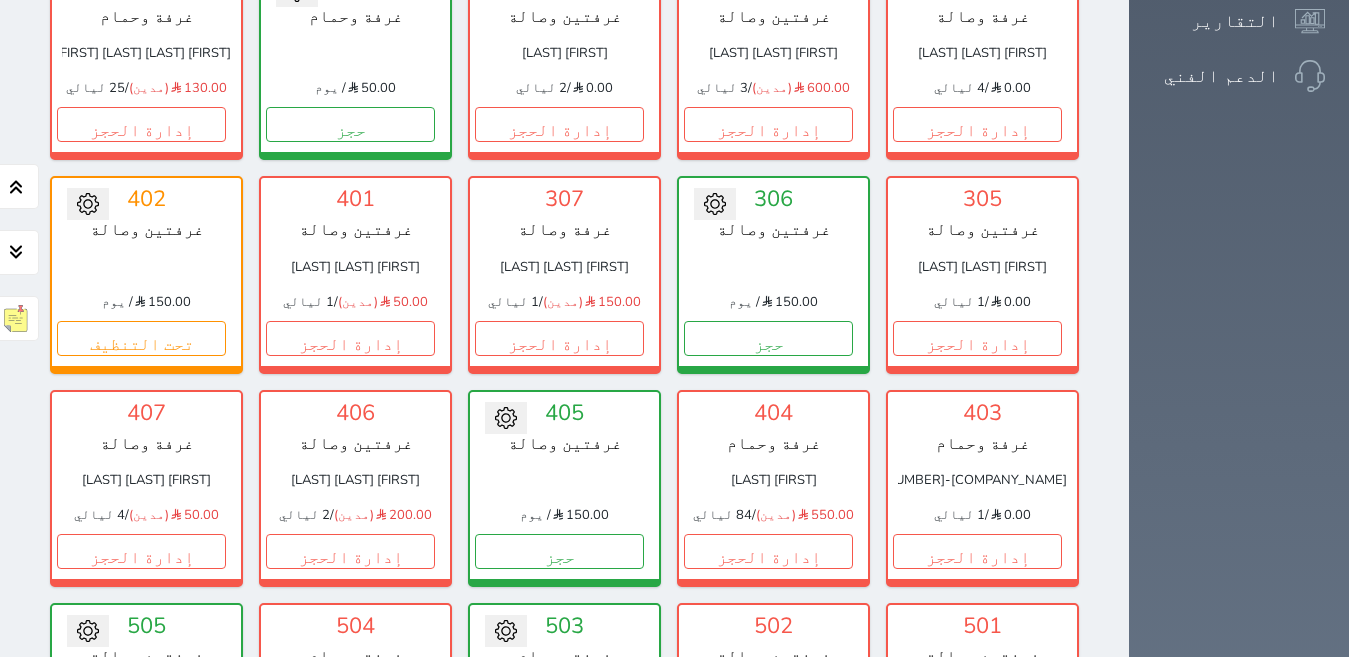 click on "إدارة الحجز" at bounding box center (977, 764) 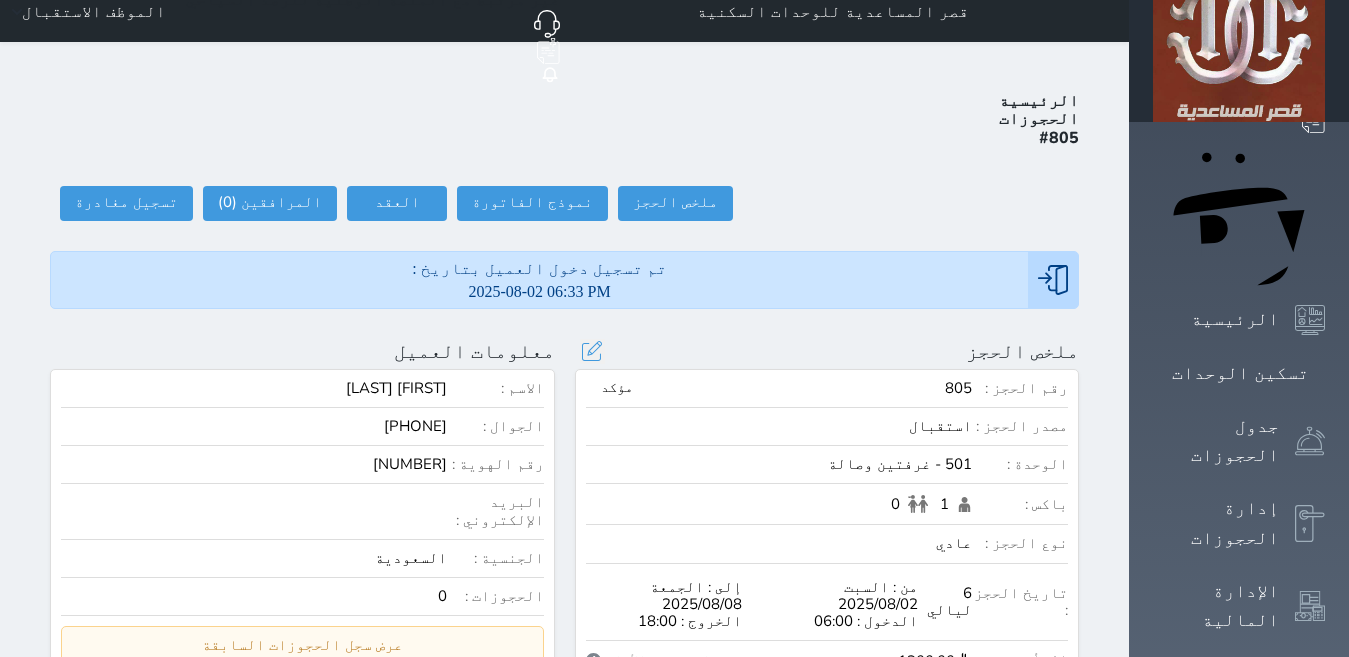 scroll, scrollTop: 0, scrollLeft: 0, axis: both 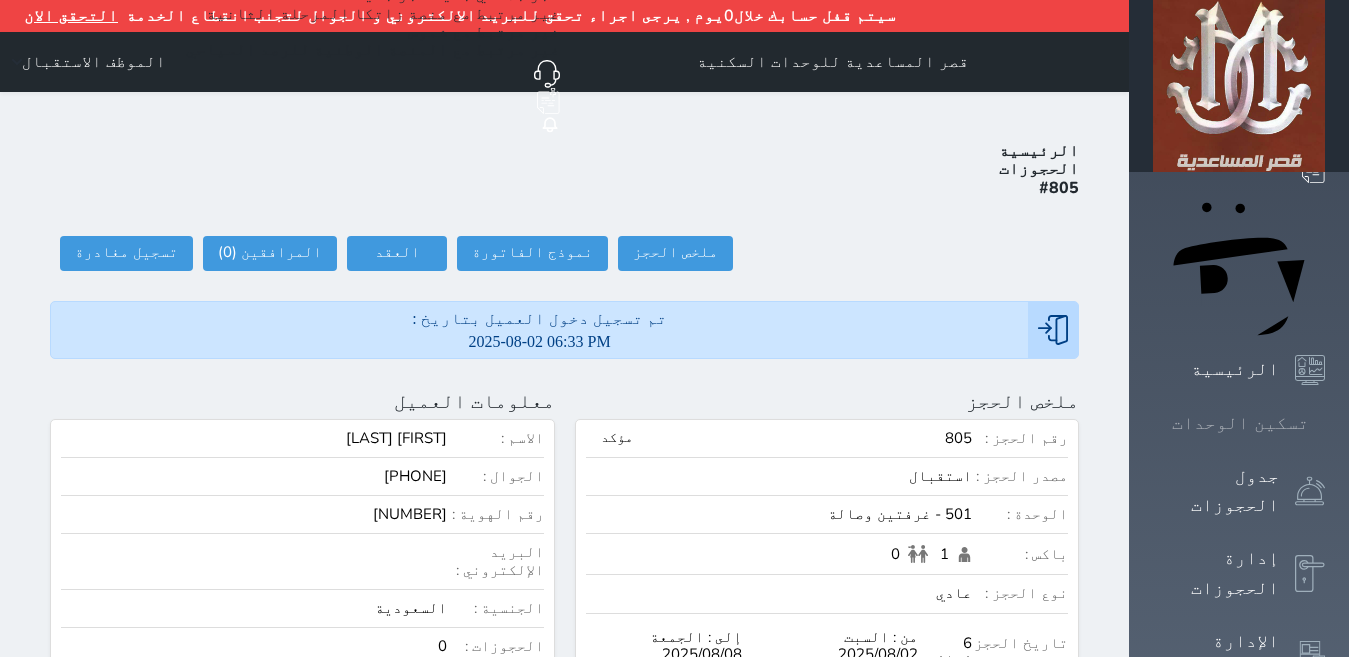 click at bounding box center (1325, 423) 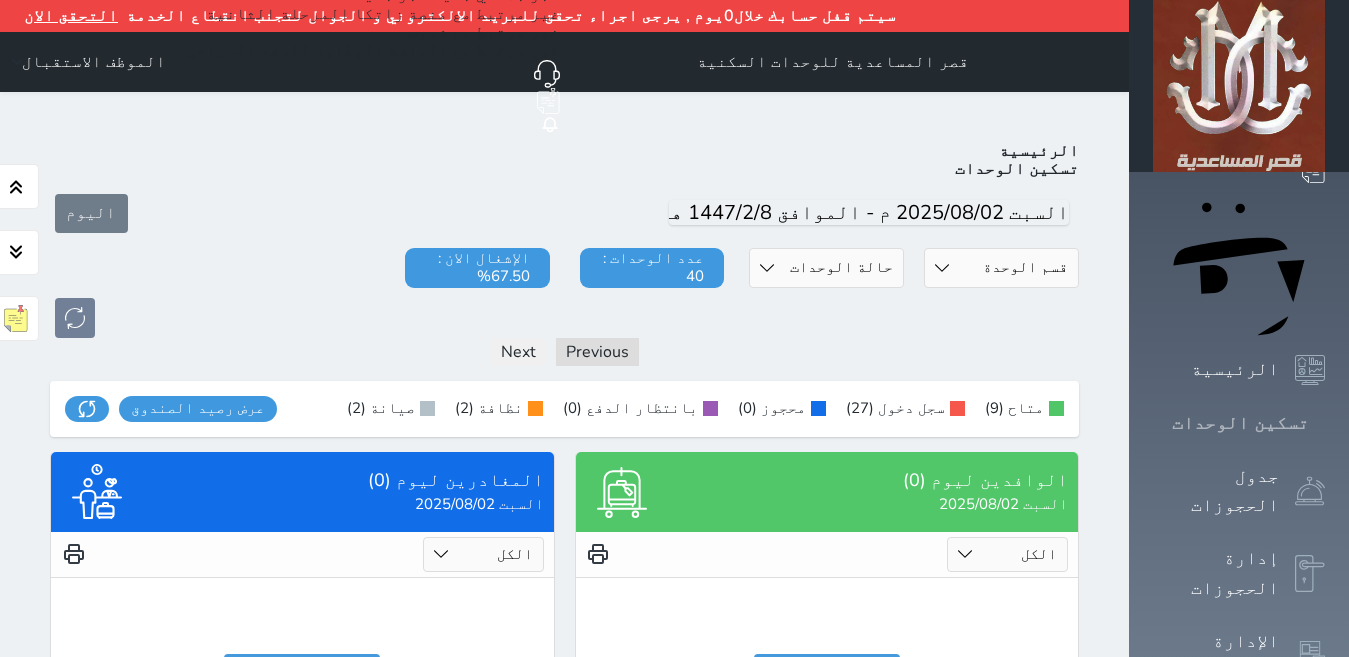 scroll, scrollTop: 110, scrollLeft: 0, axis: vertical 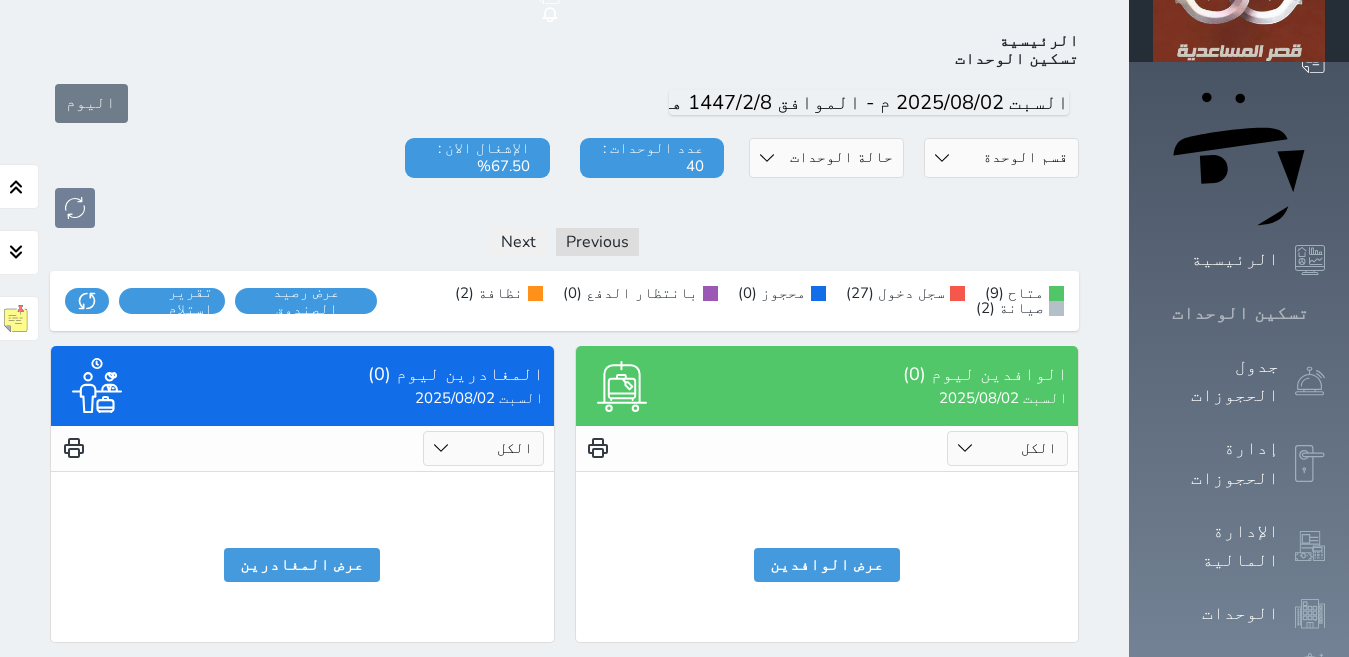 click 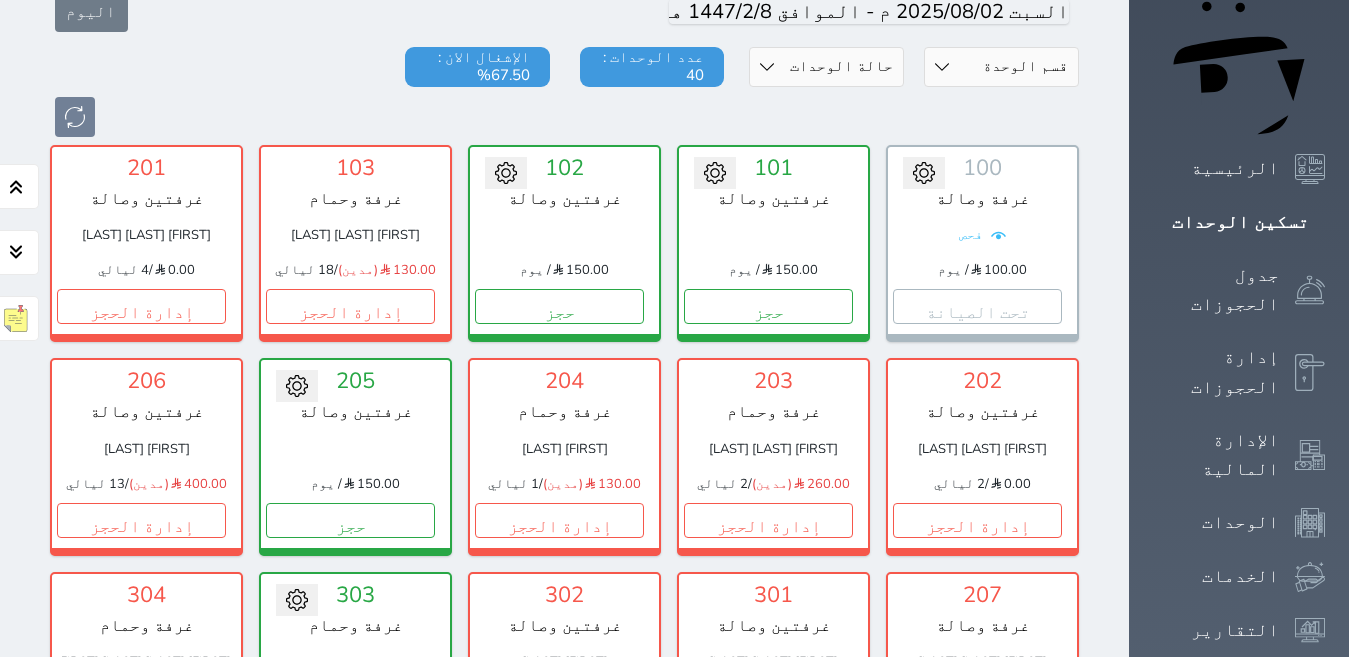 scroll, scrollTop: 200, scrollLeft: 0, axis: vertical 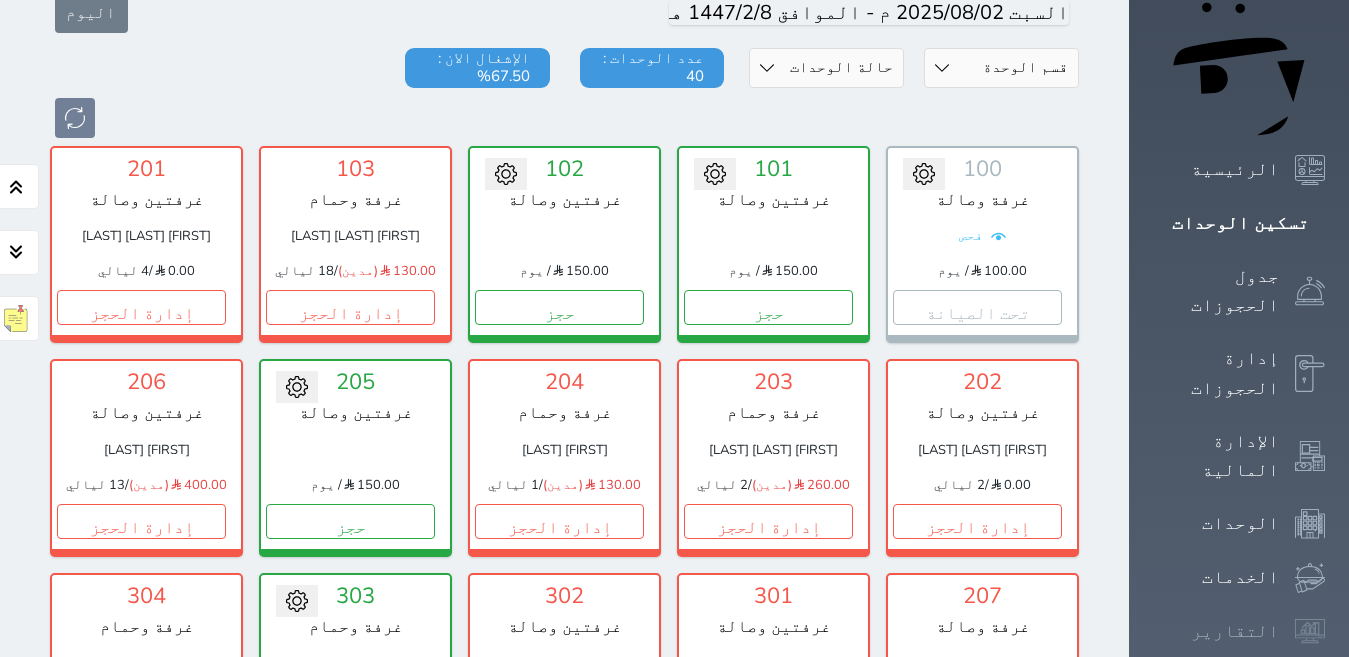 click on "التقارير" at bounding box center (1235, 631) 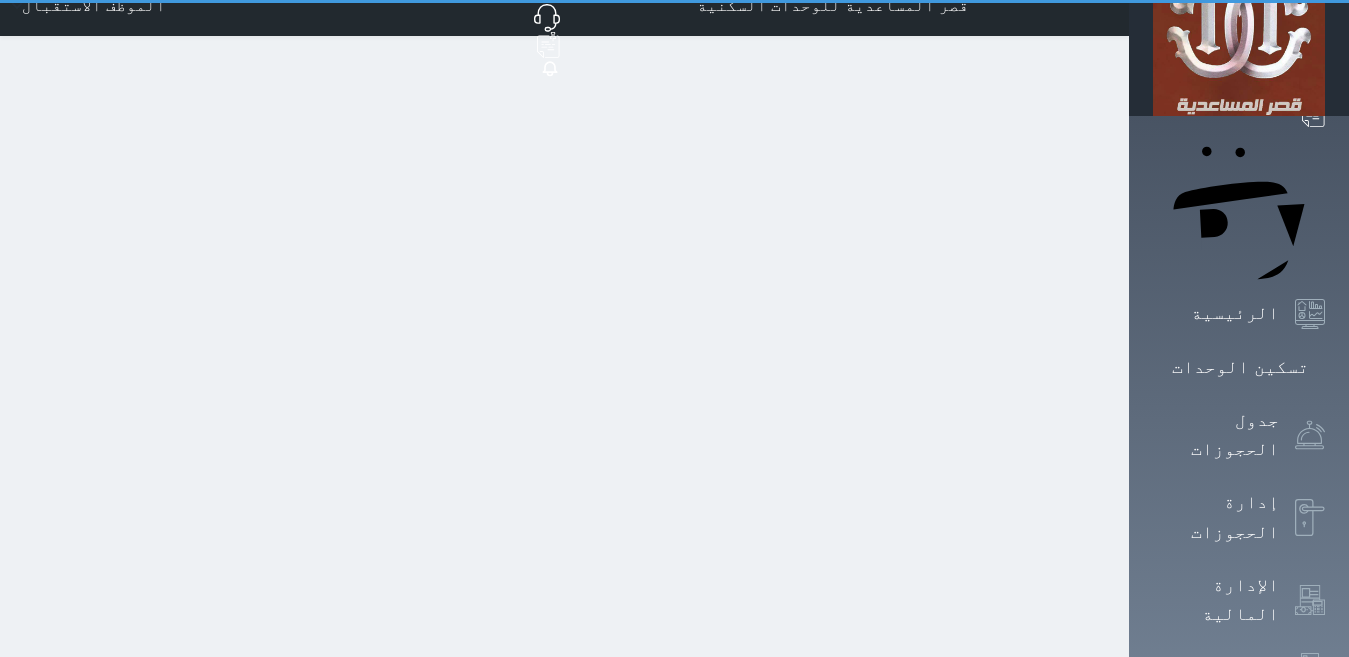 scroll, scrollTop: 0, scrollLeft: 0, axis: both 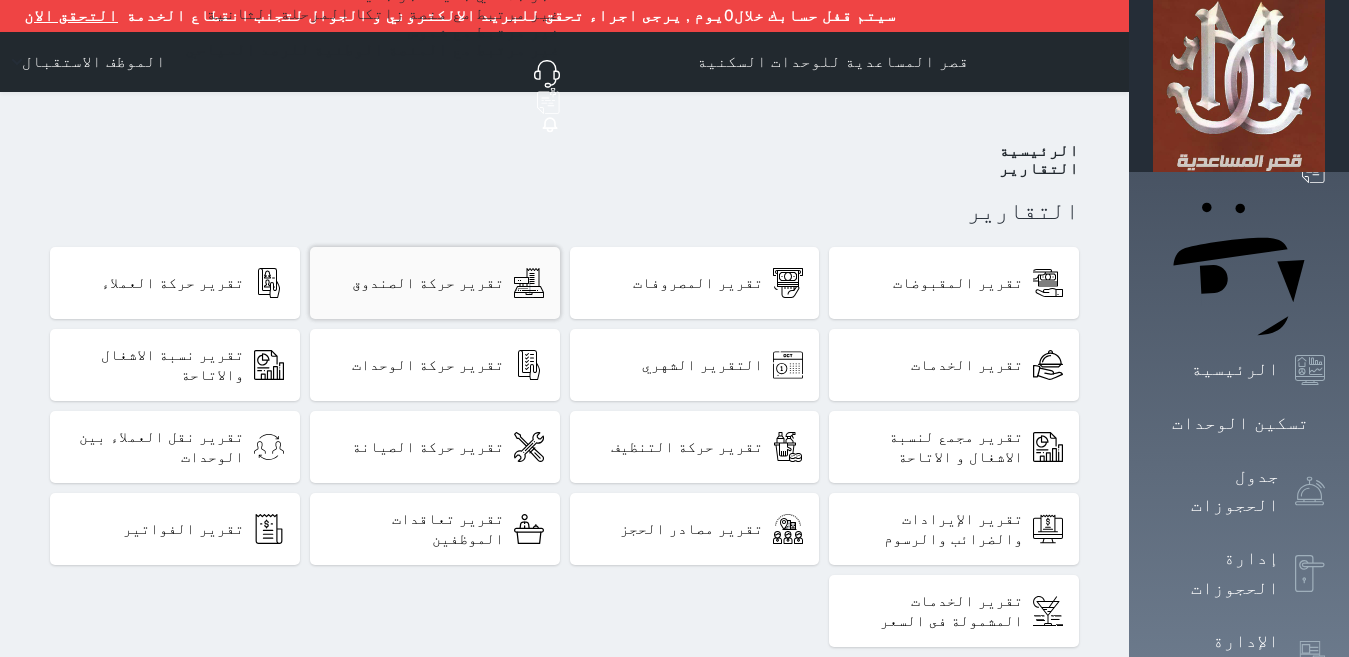click on "تقرير حركة الصندوق" at bounding box center [428, 283] 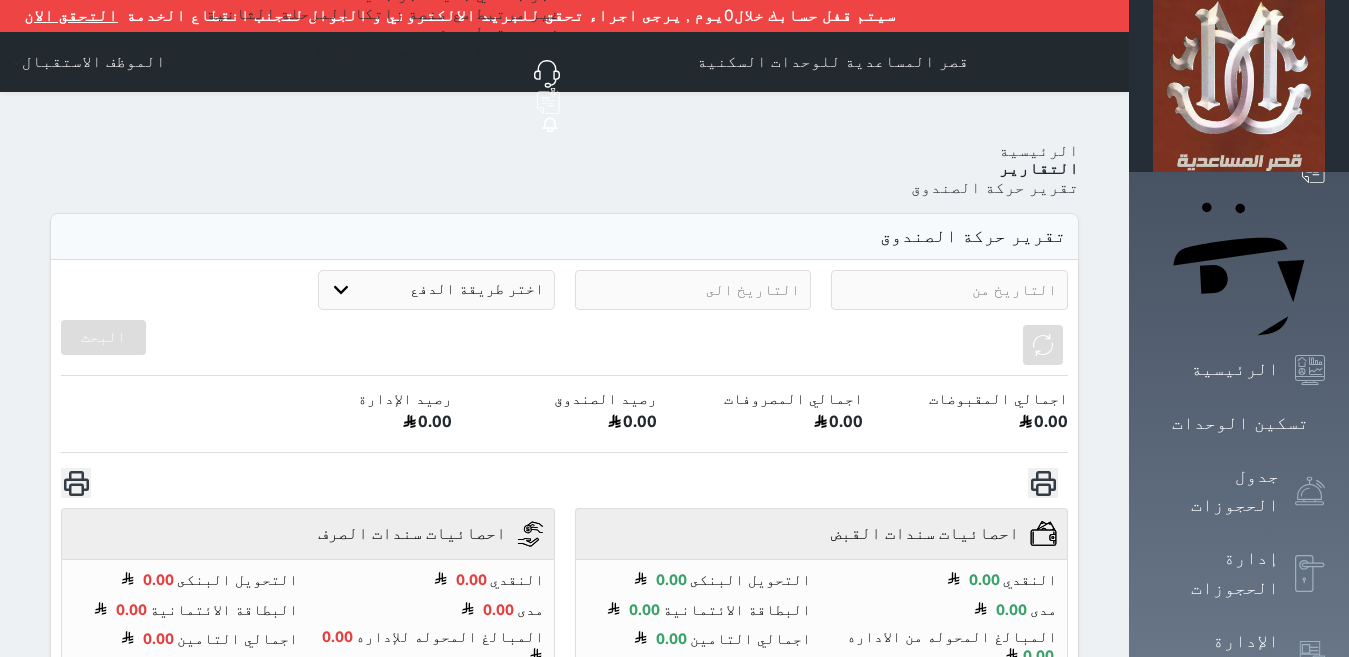 select on "7" 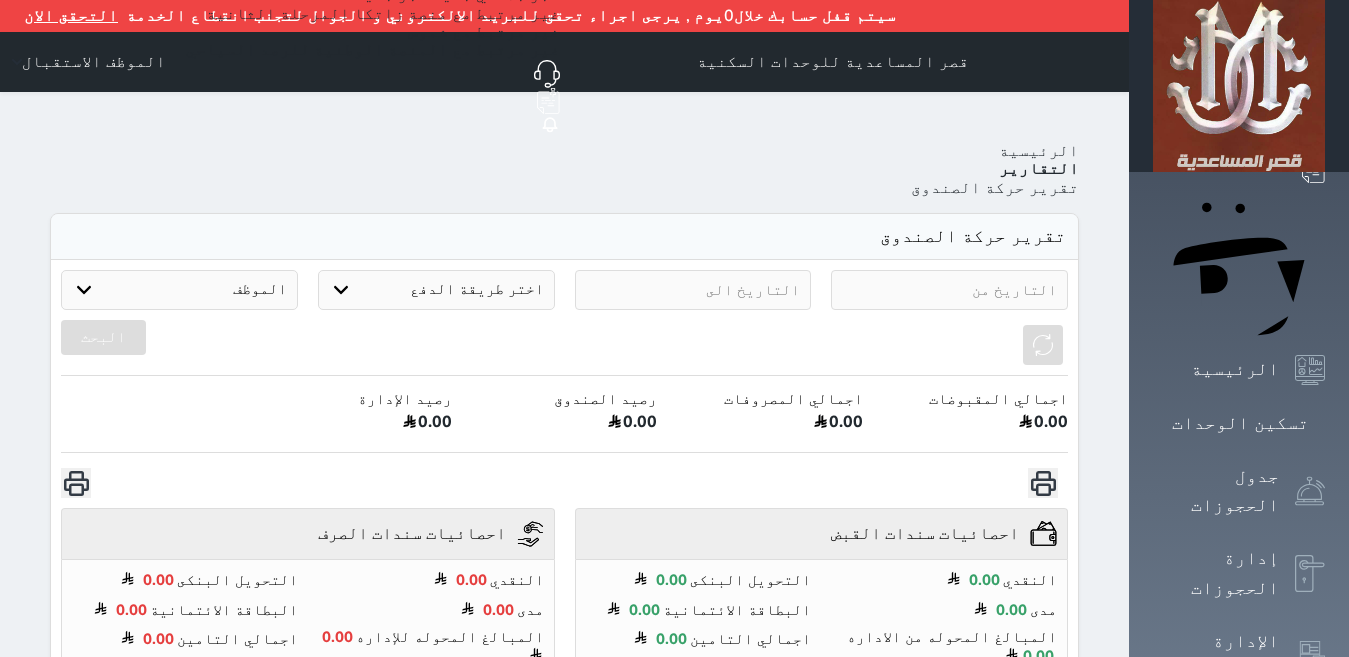 click on "Your browser does not support the audio element.
حجز جماعي جديد   حجز جديد             الرئيسية     تسكين الوحدات     جدول الحجوزات     إدارة الحجوزات       الإدارة المالية         الوحدات     الخدمات     التقارير       الدعم الفني
سيتم قفل حسابك خلال0يوم , يرجى اجراء تحقق للبريد الالكتروني و الجوال لتجنب انقطاع الخدمة
التحقق الان
قصر المساعدية للوحدات السكنية
حجز جماعي جديد   حجز جديد   غير مرتبط مع منصة زاتكا المرحلة الثانية   غير مرتبط مع شموس   غير مرتبط مع المنصة الوطنية للرصد السياحي             إشعار" at bounding box center [674, 496] 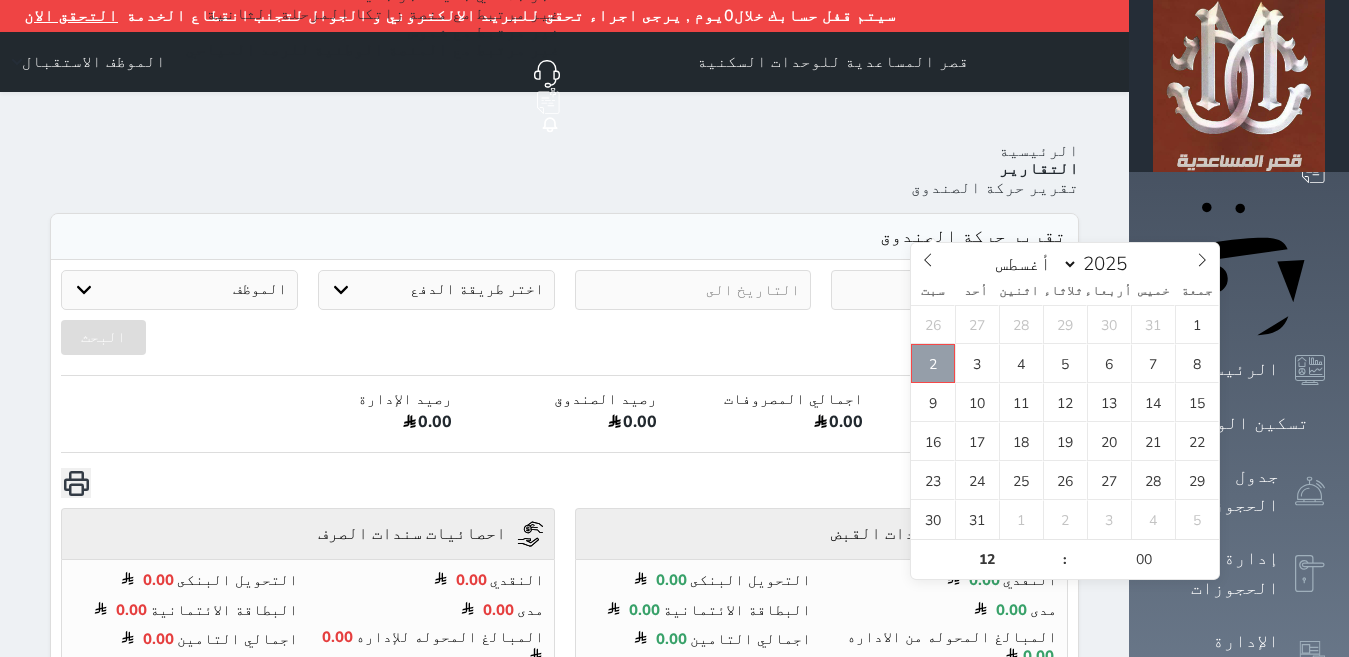 click on "2" at bounding box center [933, 363] 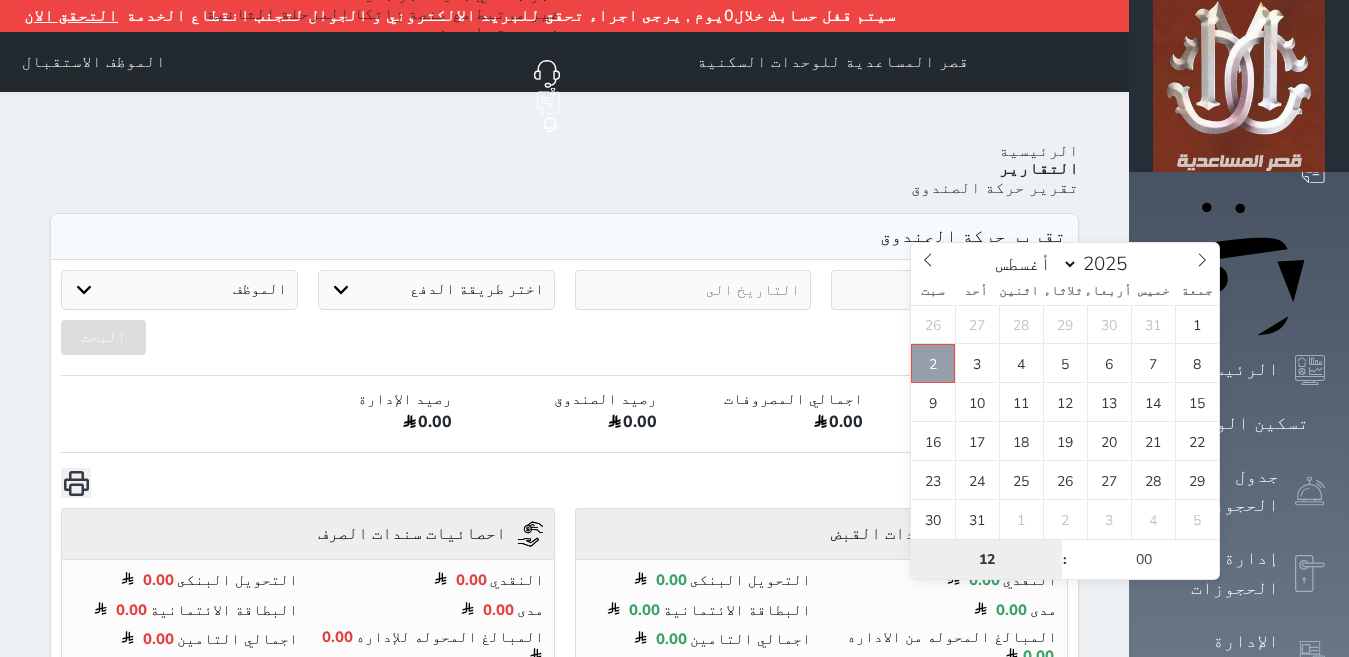 type on "2025-08-02 12:00" 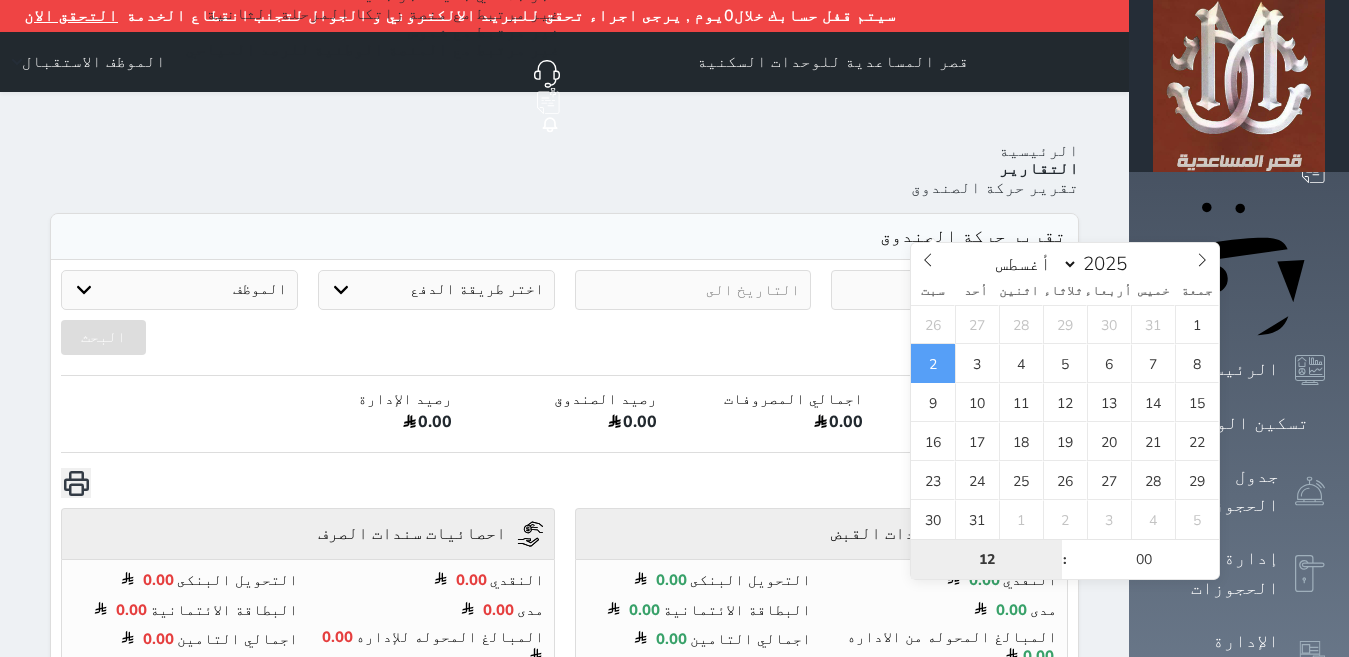 type on "6" 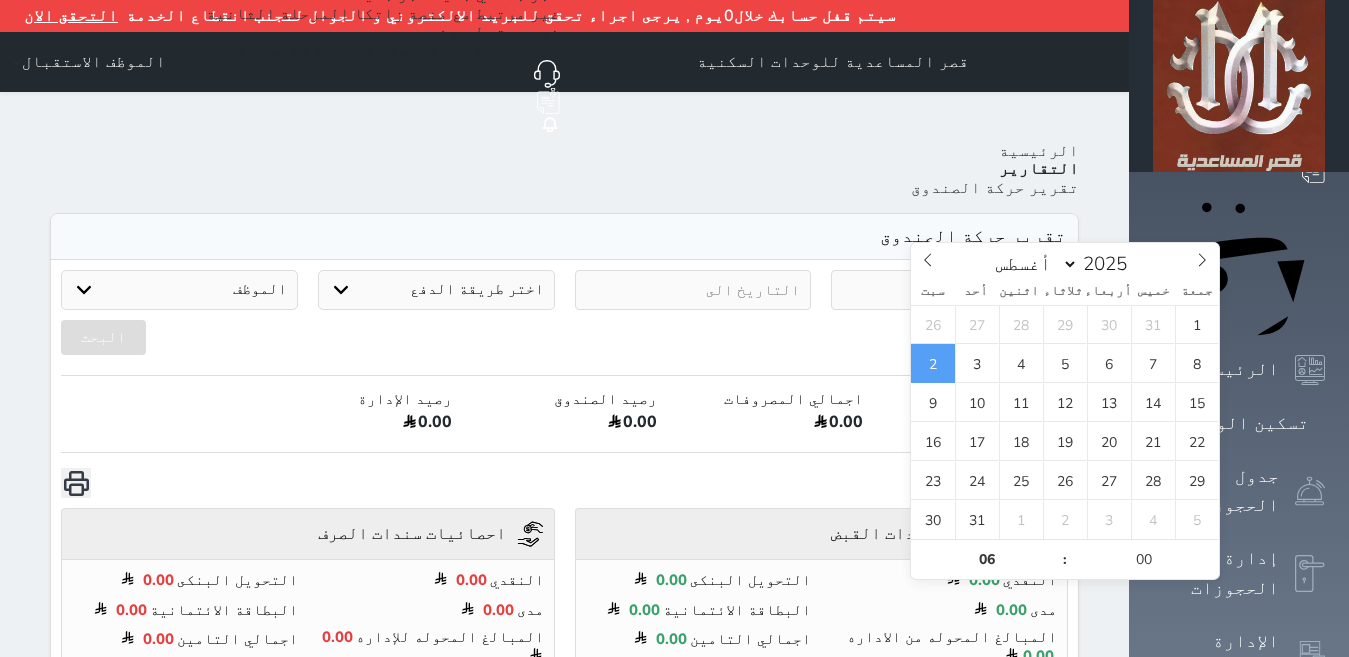 click on "البحث" at bounding box center (564, 345) 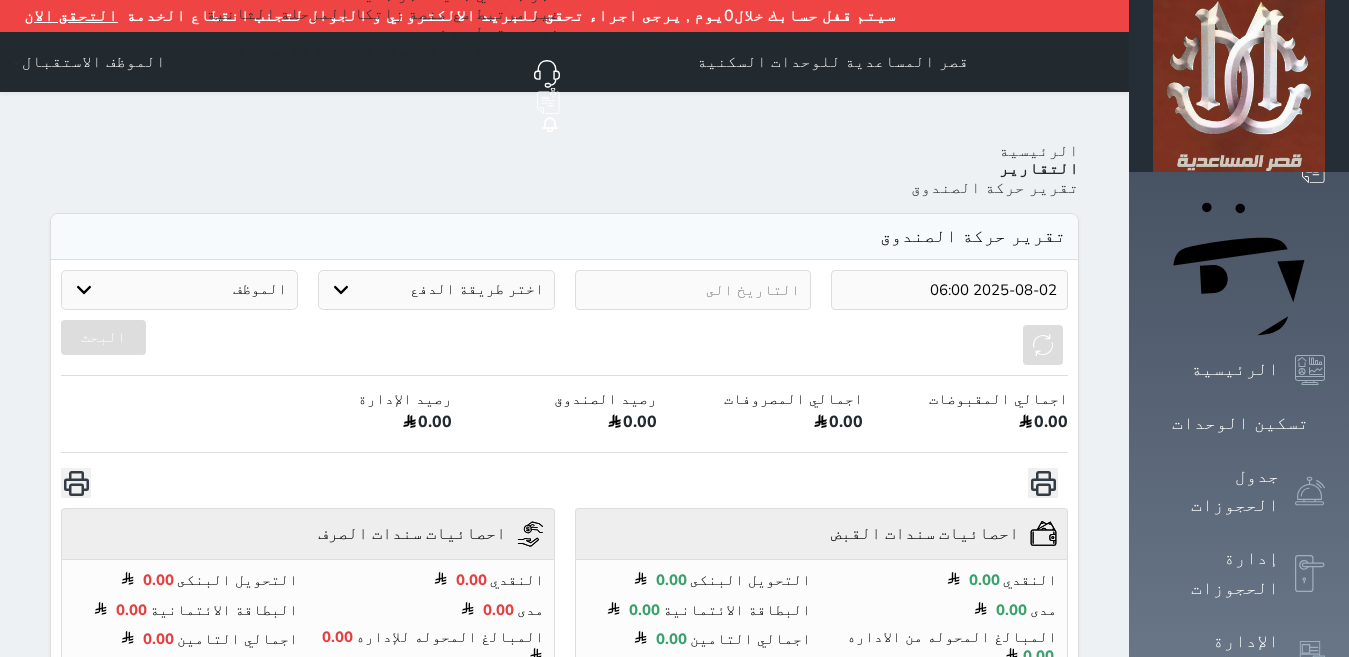 click on "Your browser does not support the audio element.
حجز جماعي جديد   حجز جديد             الرئيسية     تسكين الوحدات     جدول الحجوزات     إدارة الحجوزات       الإدارة المالية         الوحدات     الخدمات     التقارير       الدعم الفني
سيتم قفل حسابك خلال0يوم , يرجى اجراء تحقق للبريد الالكتروني و الجوال لتجنب انقطاع الخدمة
التحقق الان
قصر المساعدية للوحدات السكنية
حجز جماعي جديد   حجز جديد   غير مرتبط مع منصة زاتكا المرحلة الثانية   غير مرتبط مع شموس   غير مرتبط مع المنصة الوطنية للرصد السياحي             إشعار" at bounding box center [674, 496] 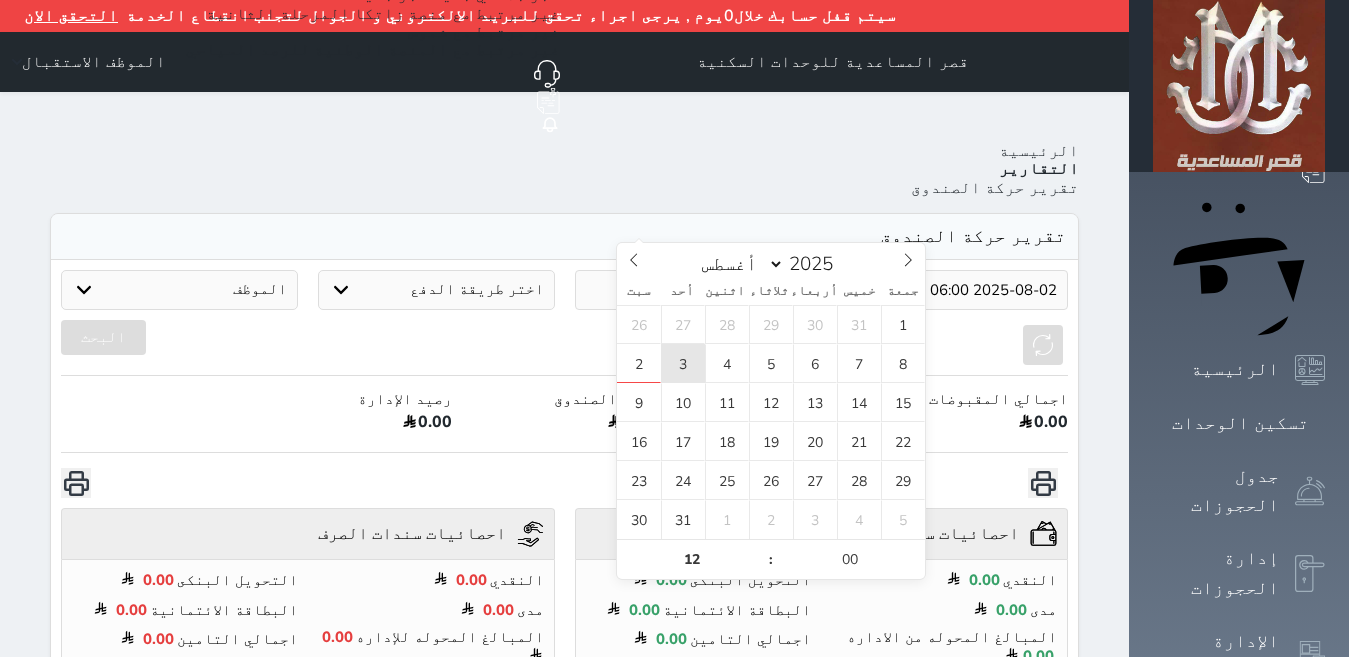 click on "3" at bounding box center [683, 363] 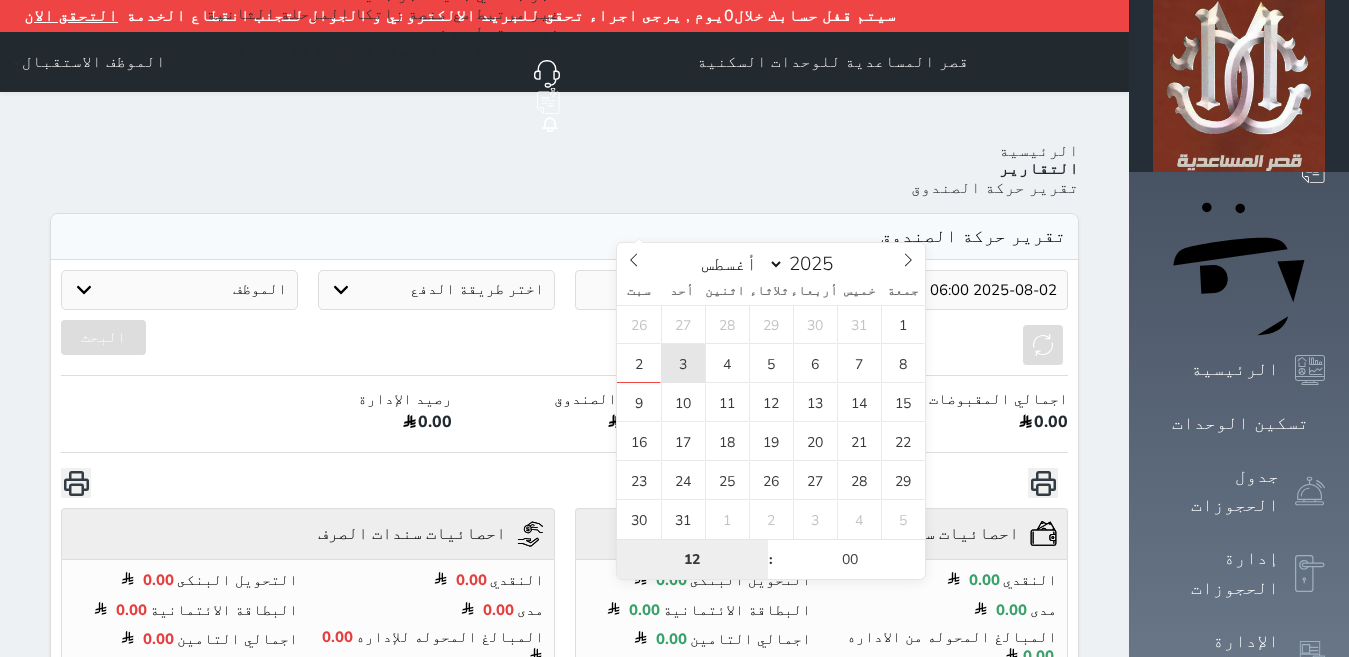 type on "2025-08-03 12:00" 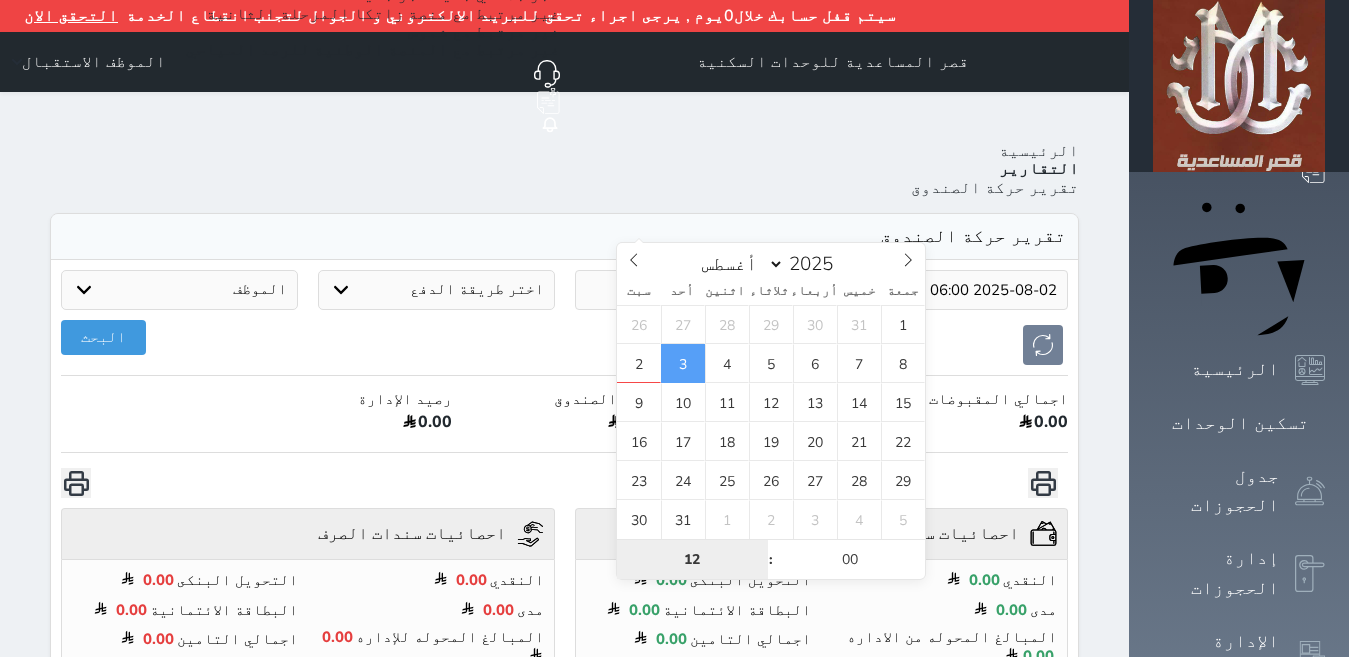 type on "6" 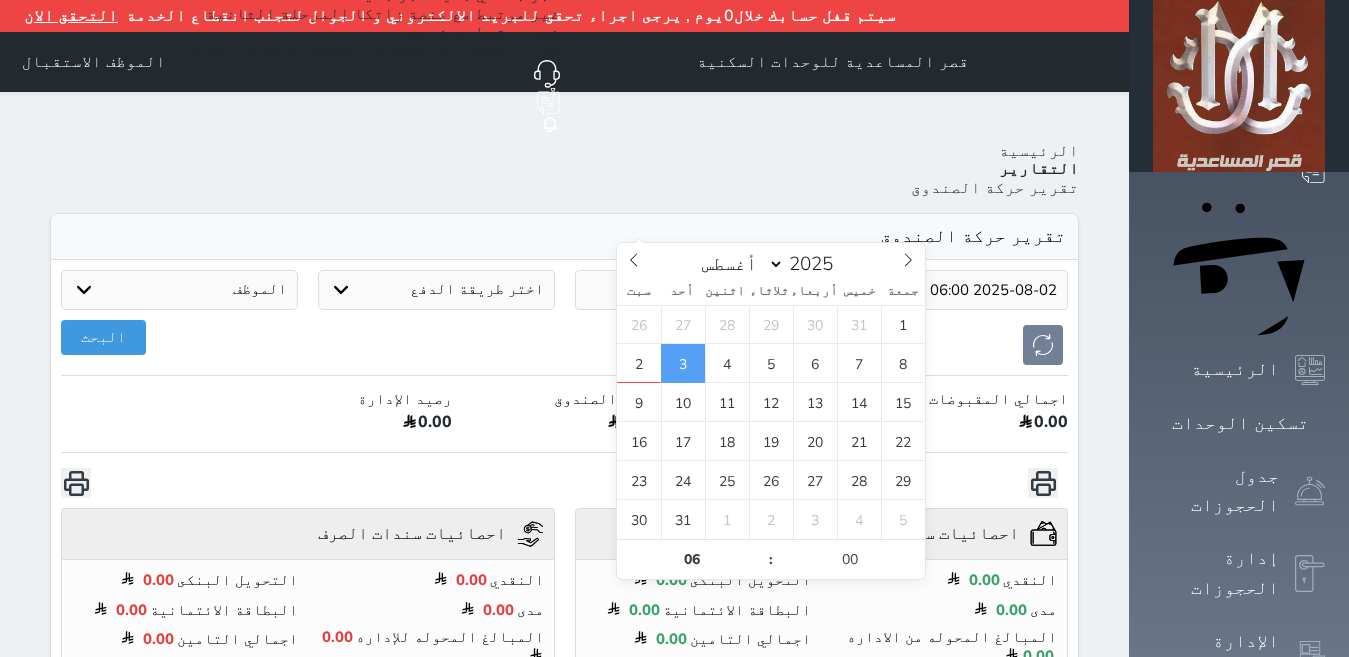 click on "رصيد الإدارة" at bounding box center (358, 399) 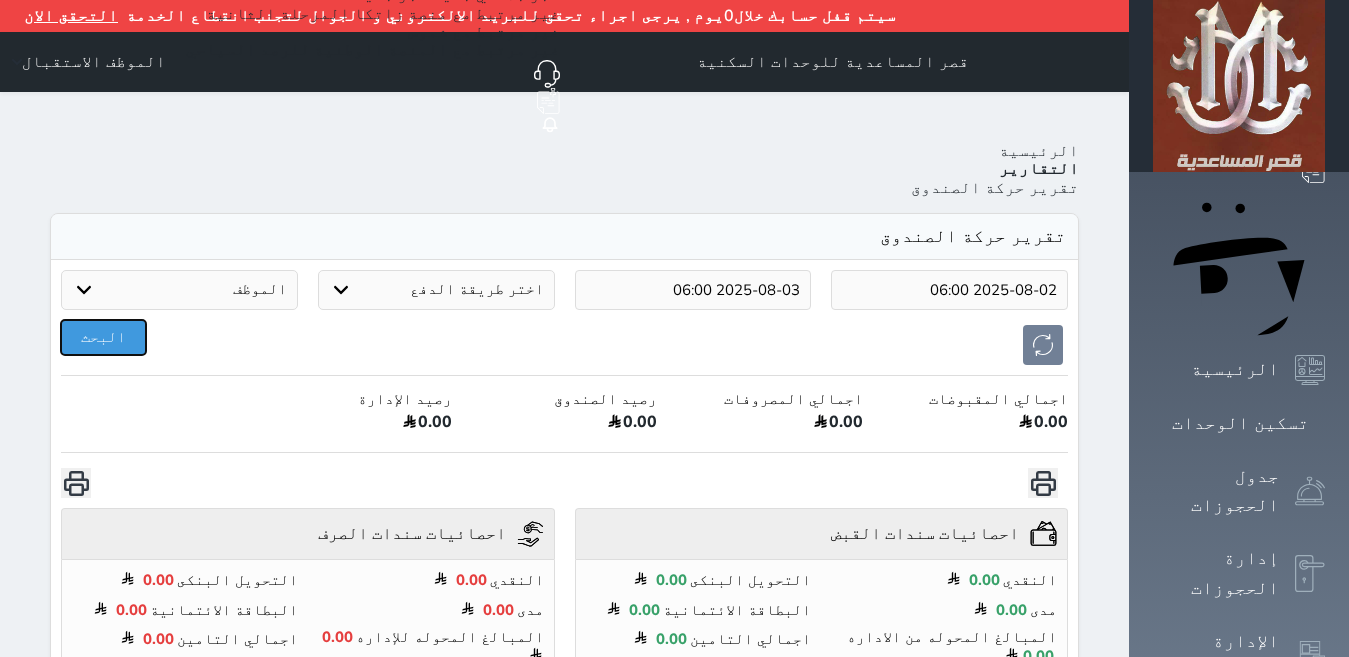 click on "البحث" at bounding box center (103, 337) 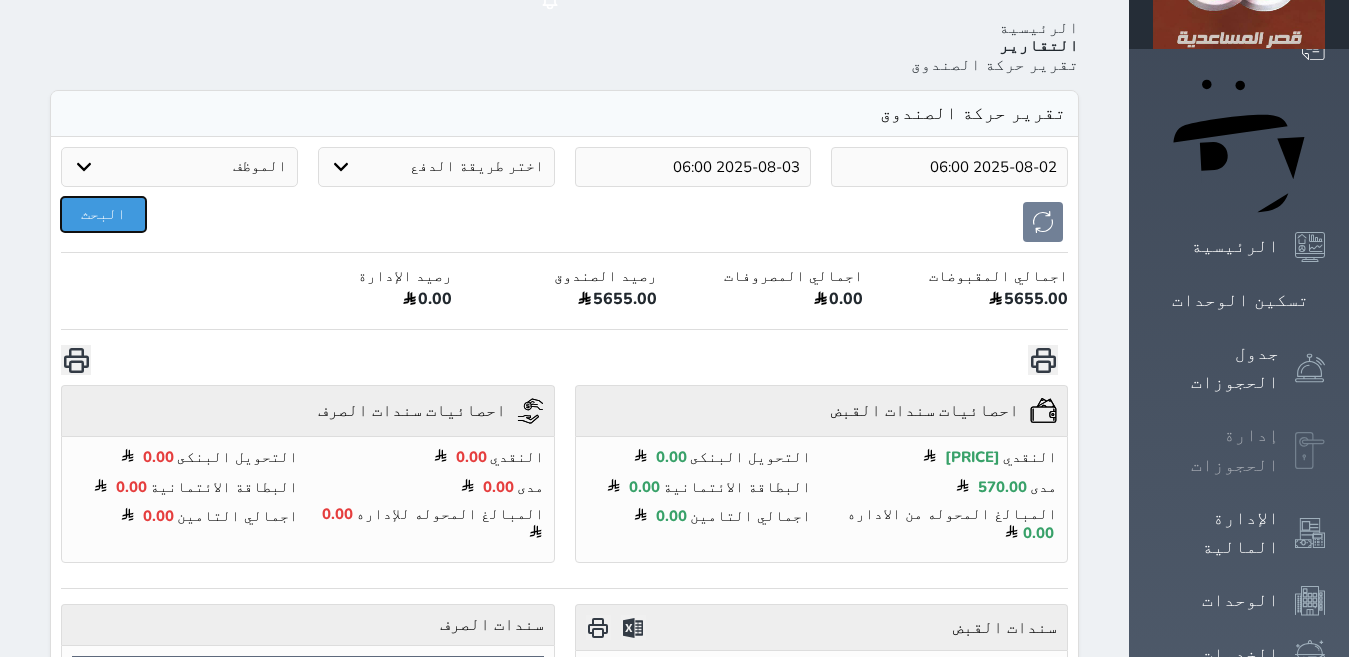 scroll, scrollTop: 0, scrollLeft: 0, axis: both 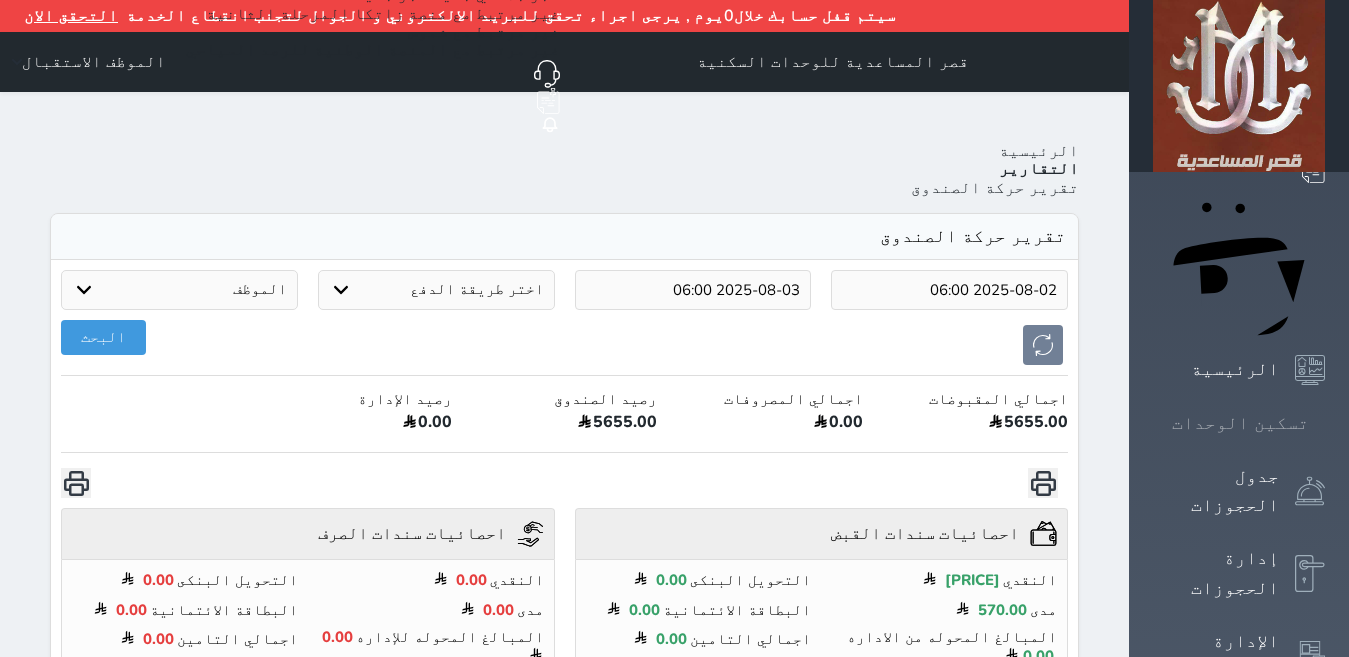 click 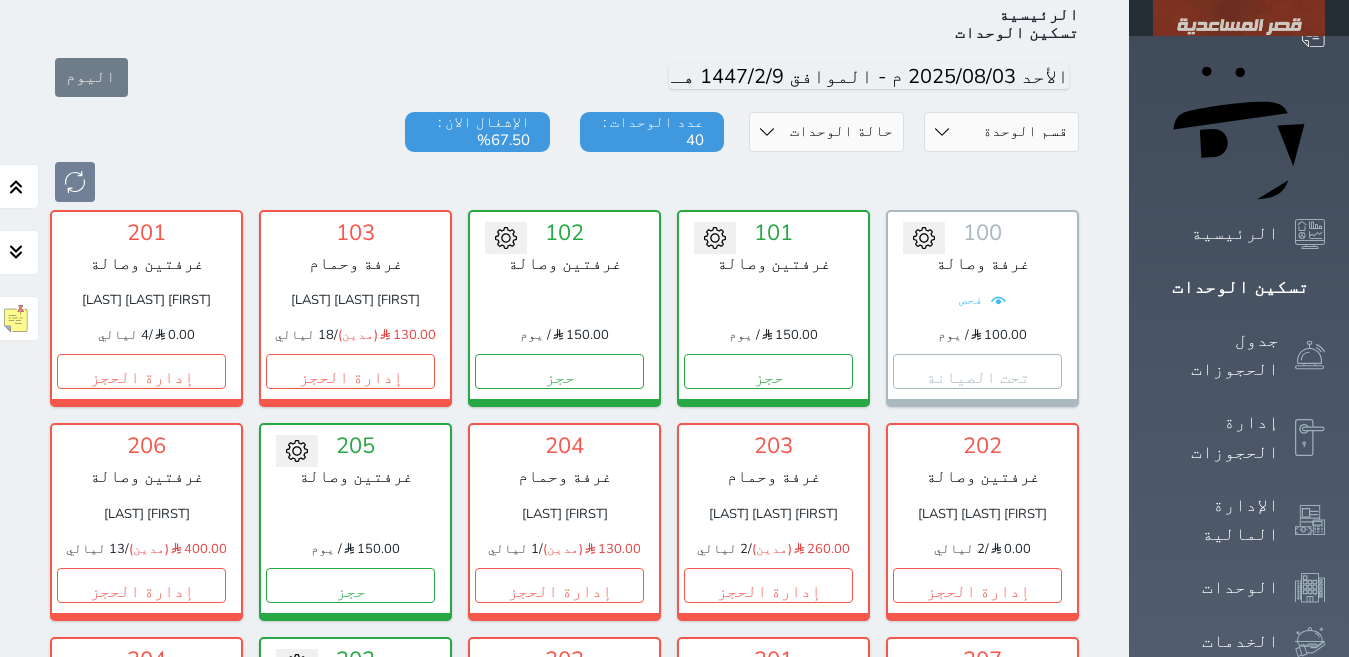 scroll, scrollTop: 110, scrollLeft: 0, axis: vertical 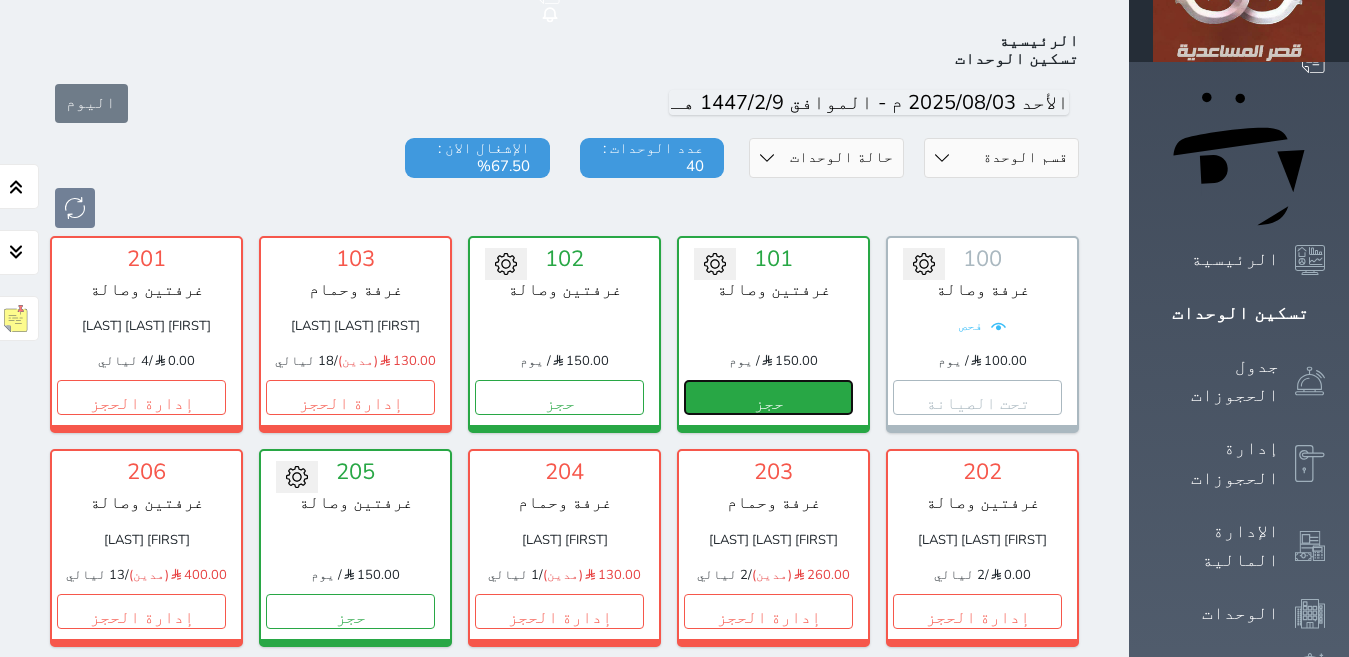 click on "حجز" at bounding box center (768, 397) 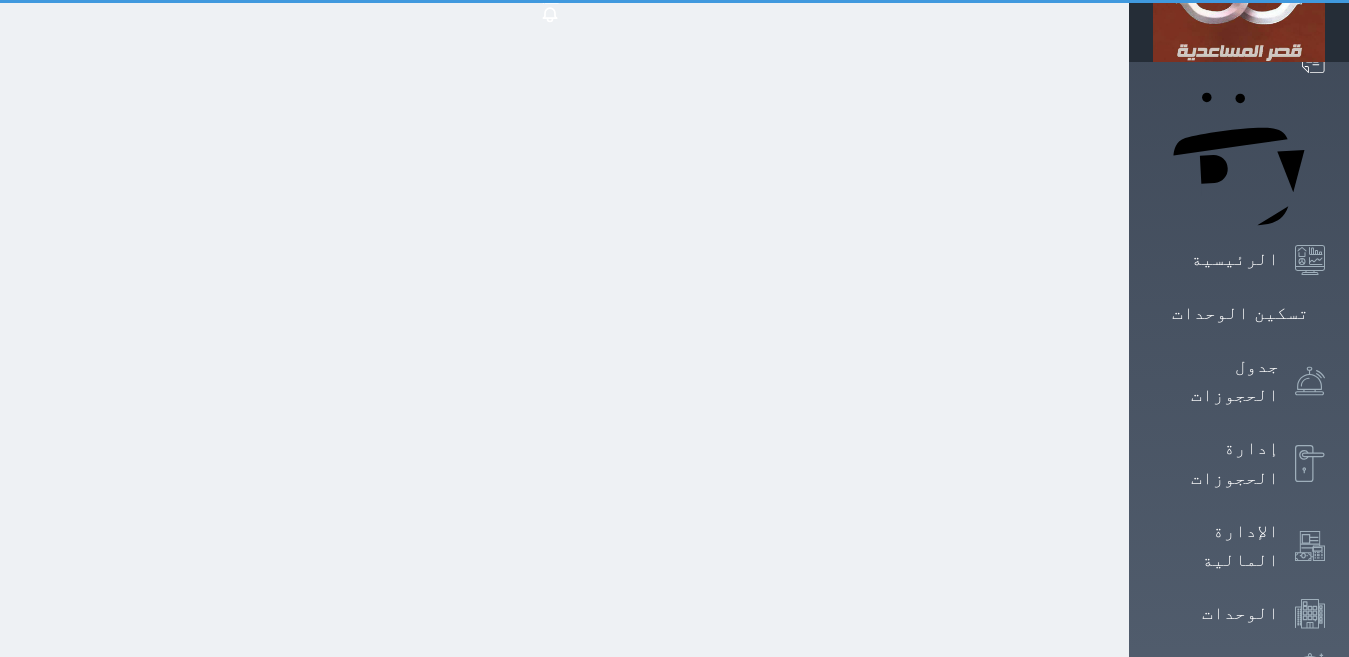 scroll, scrollTop: 99, scrollLeft: 0, axis: vertical 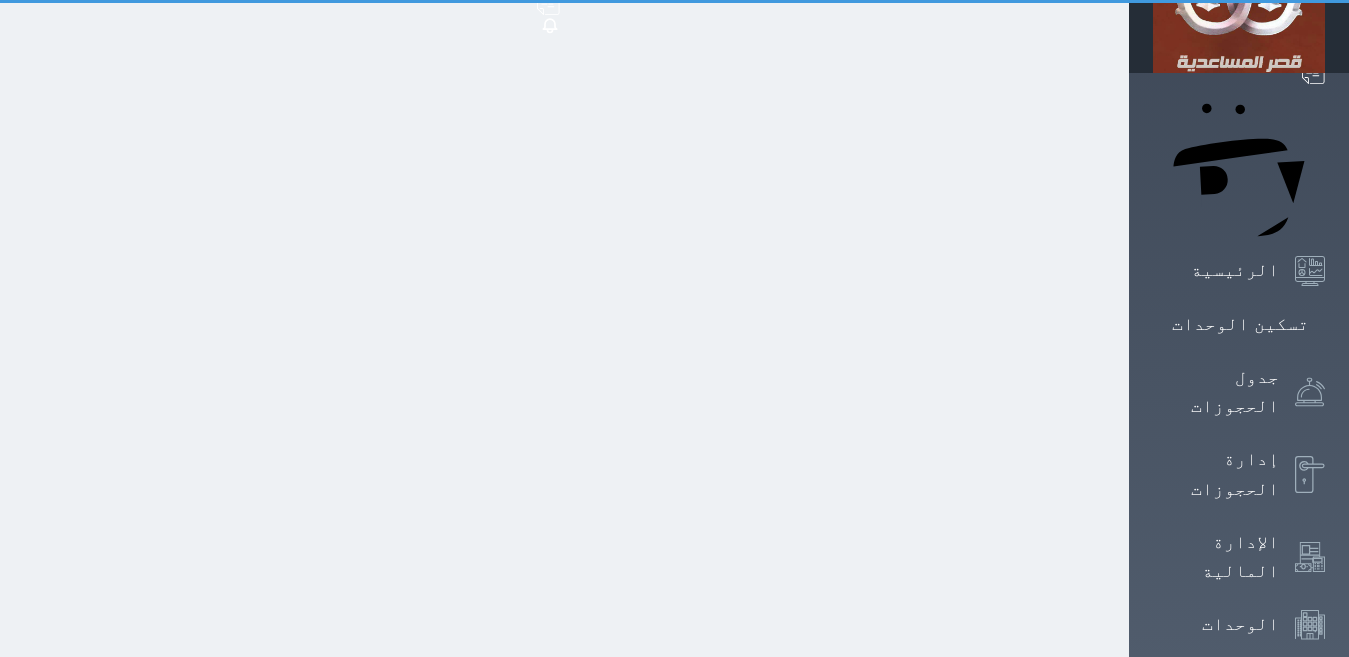 select on "1" 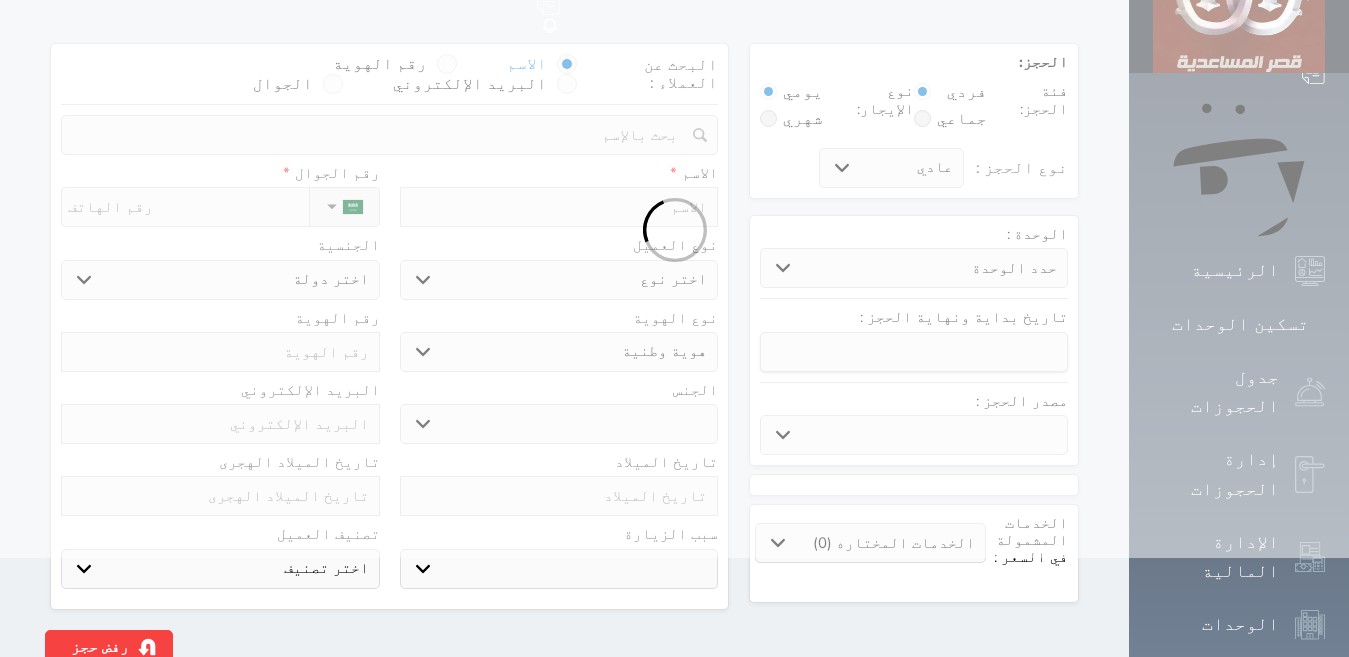 scroll, scrollTop: 0, scrollLeft: 0, axis: both 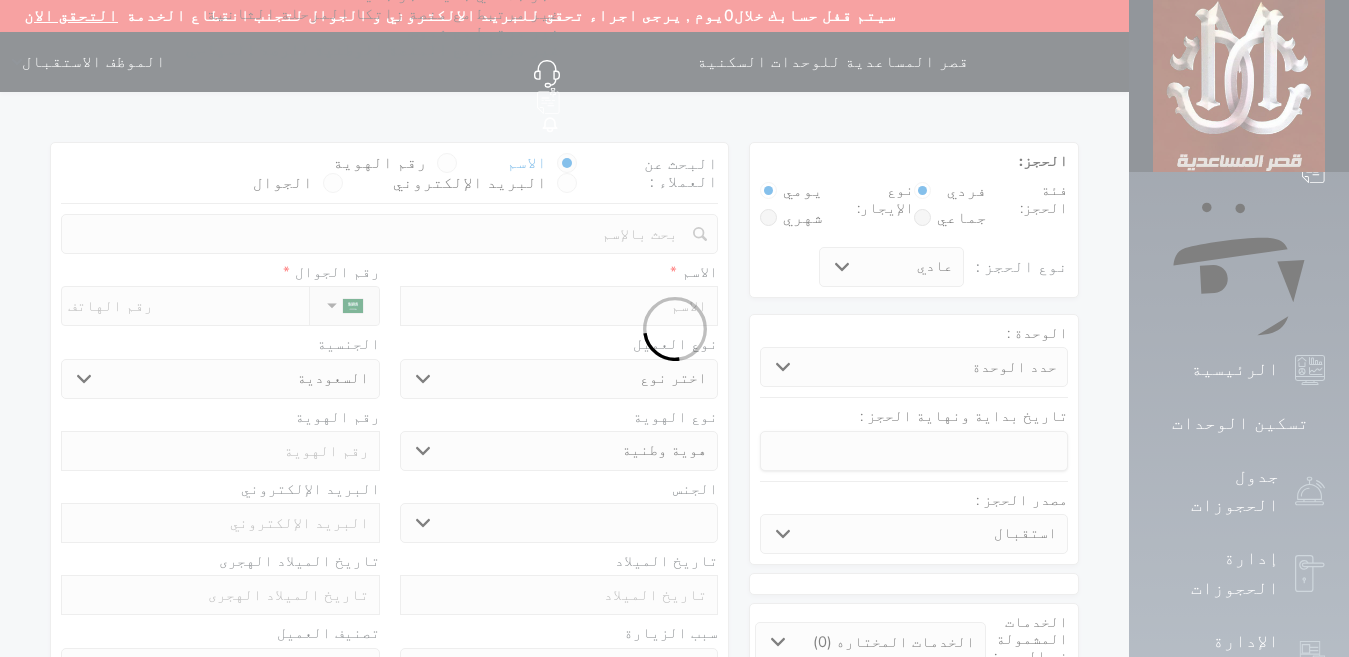 select 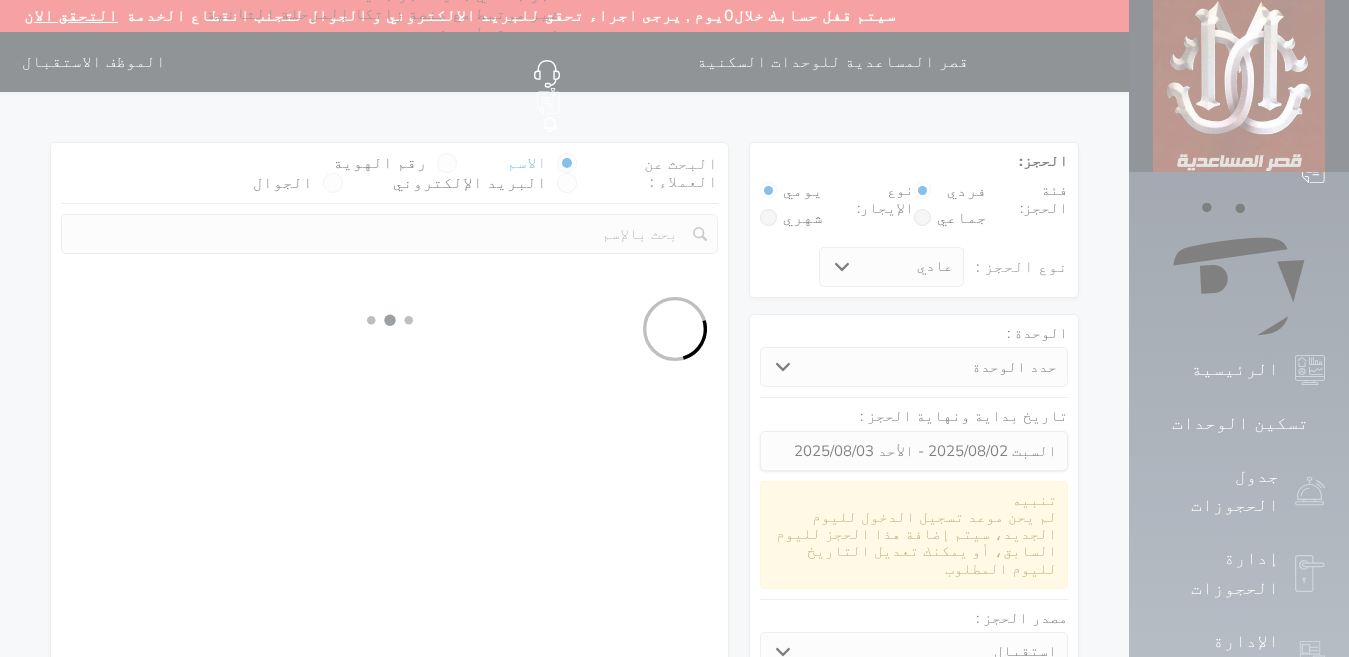 select on "1" 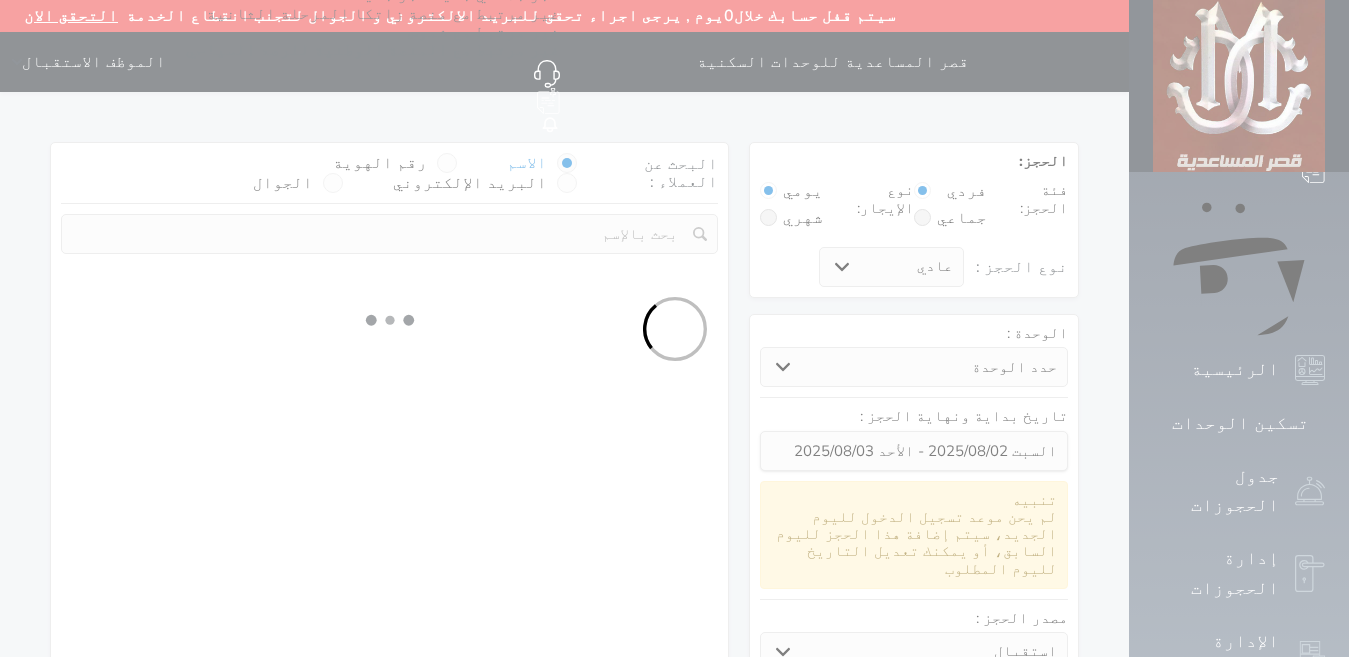 select on "113" 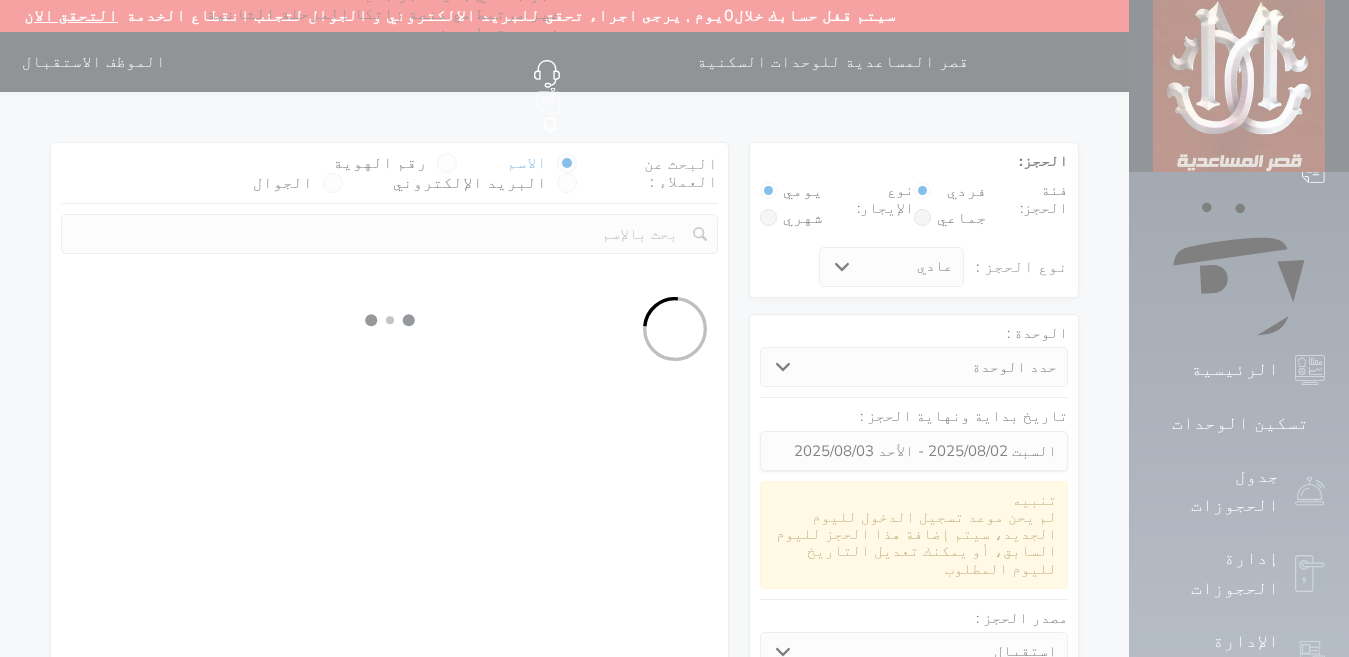 select on "1" 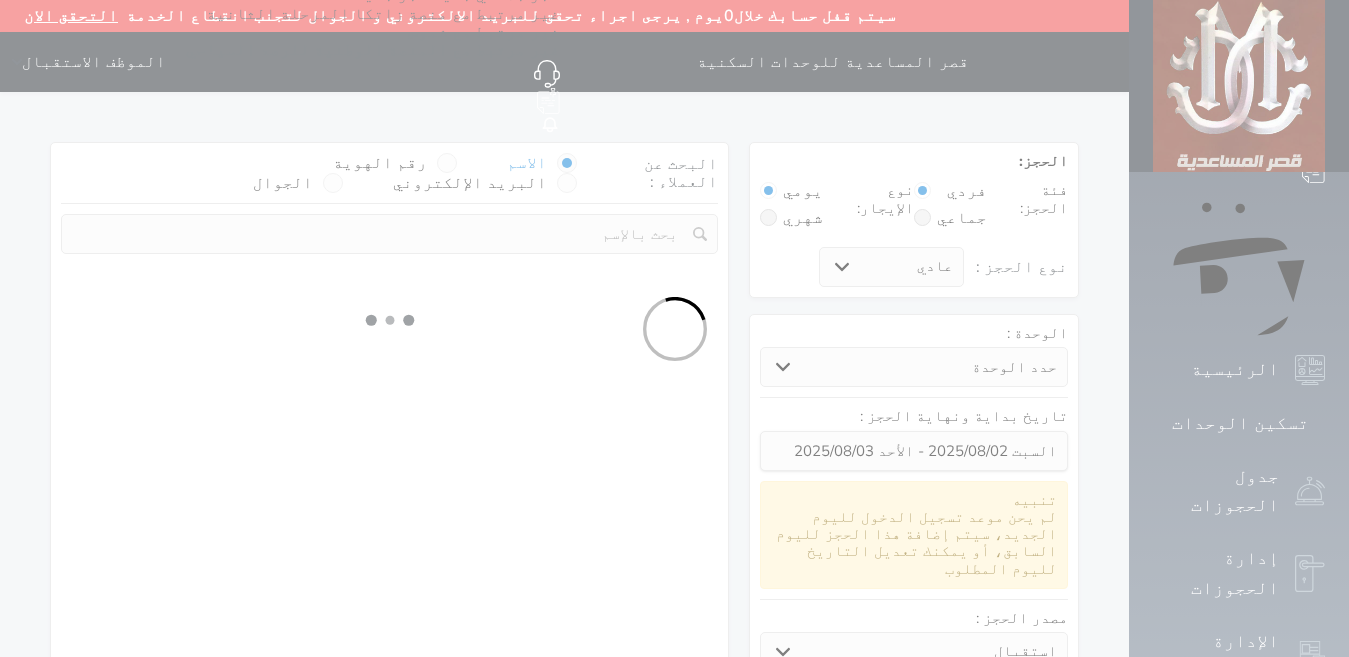 select 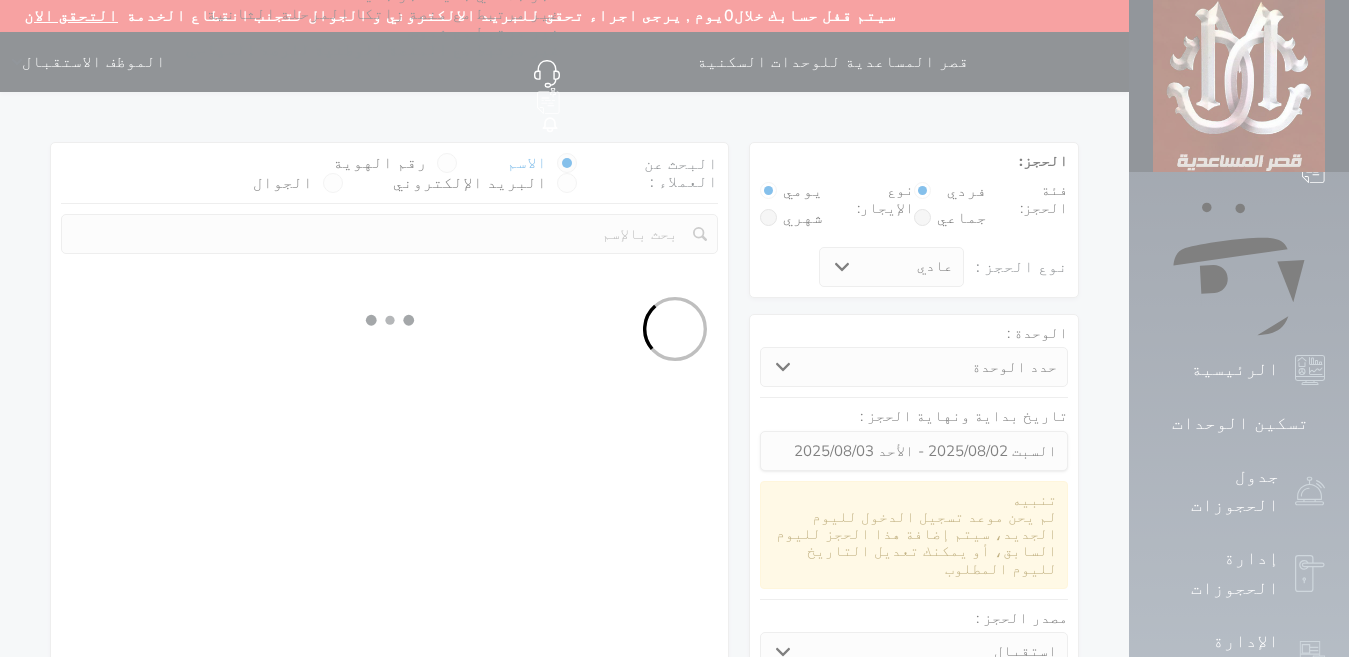 select on "7" 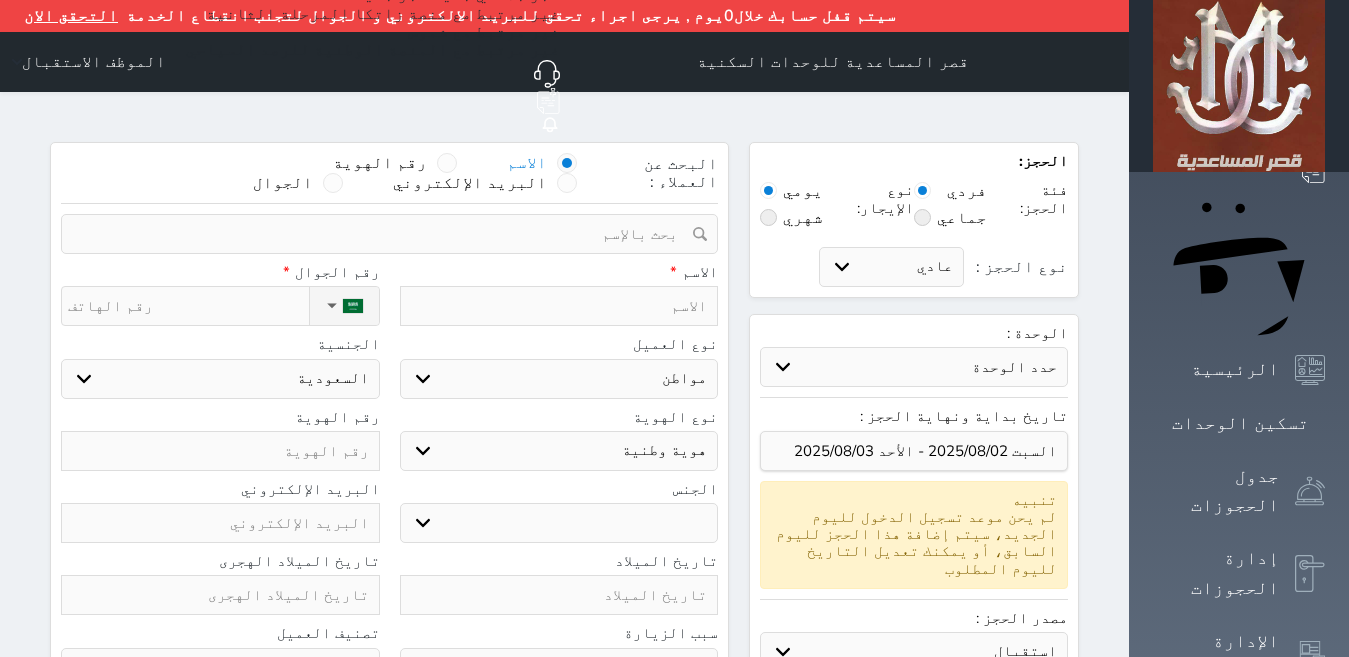 select on "[NUMBER]" 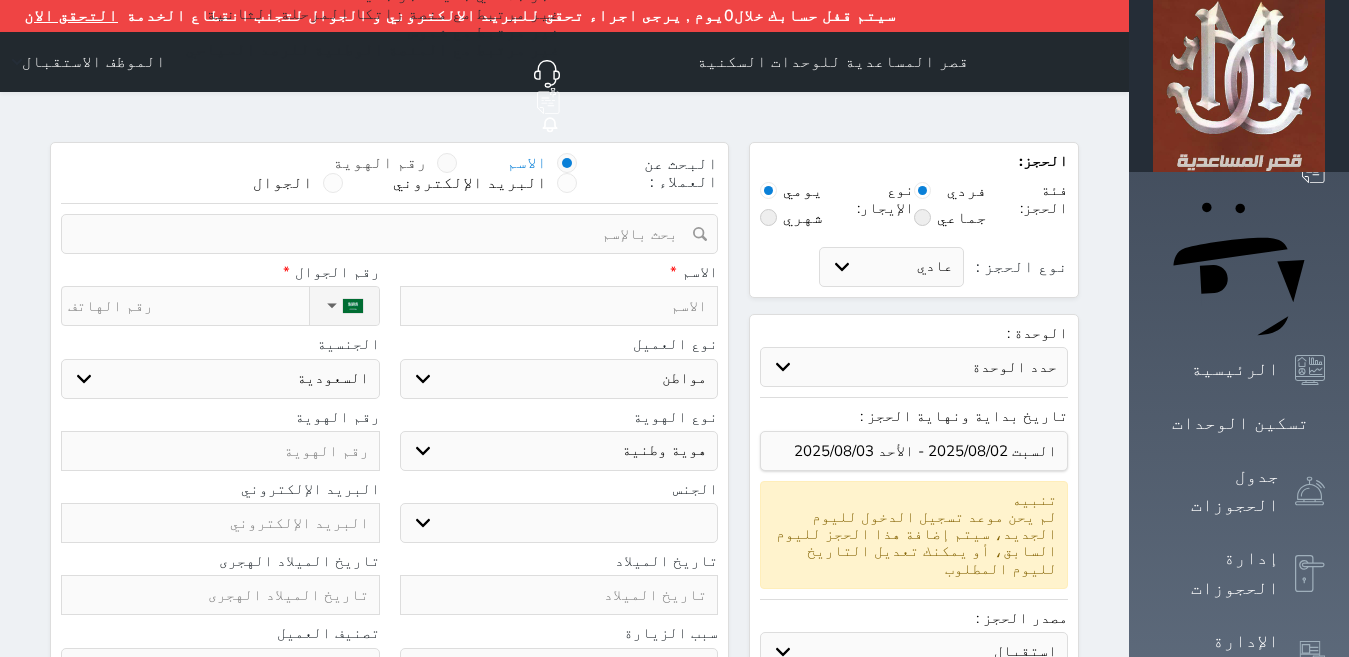 click at bounding box center [447, 163] 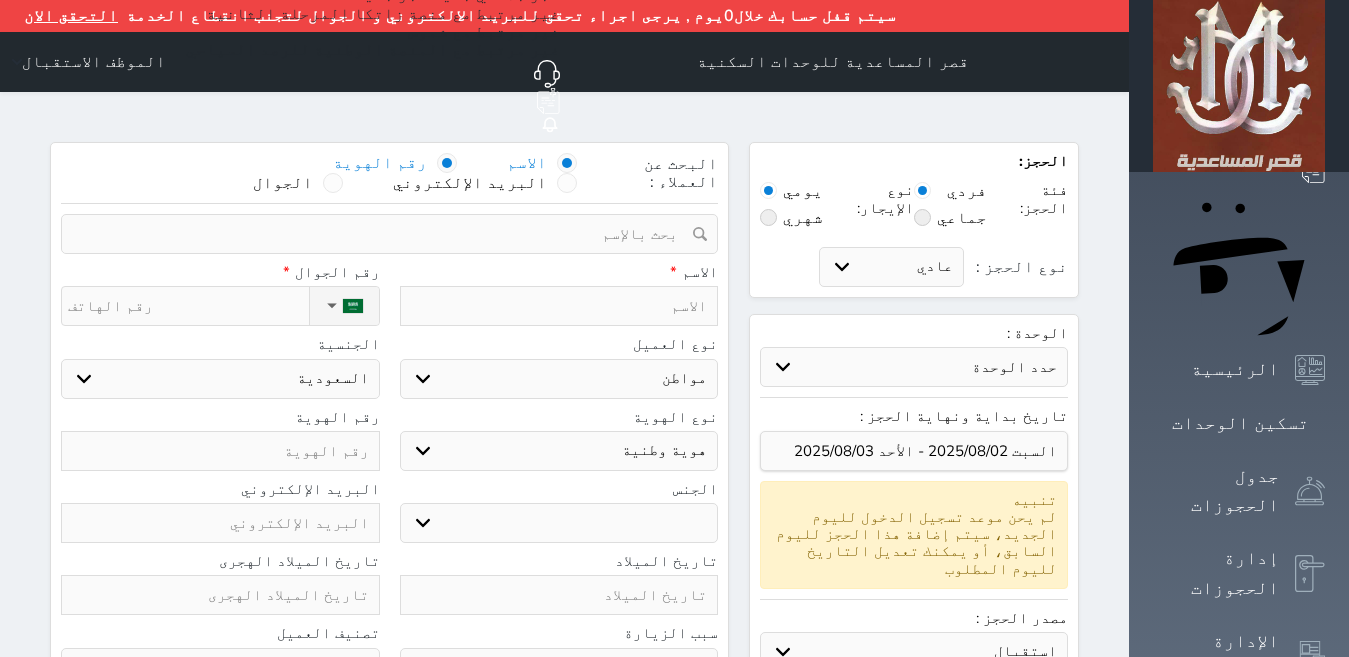 select 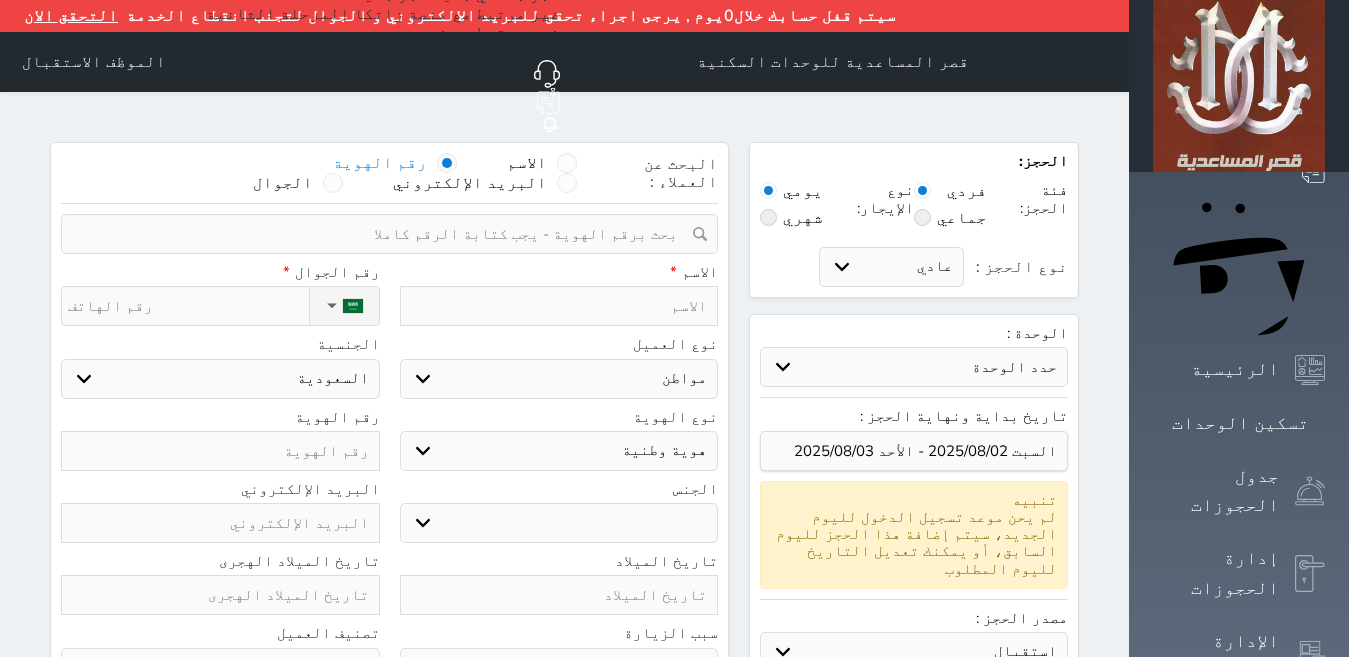 click at bounding box center (382, 234) 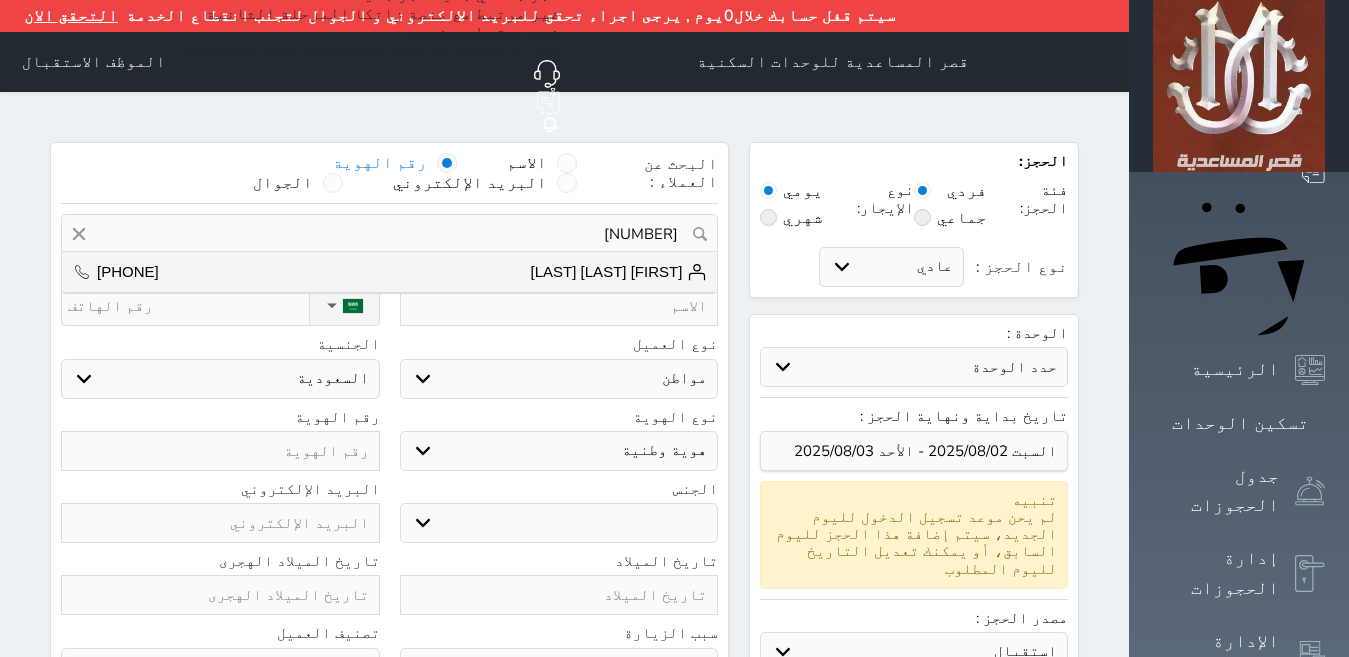 click on "[FIRST] [LAST] [LAST]" at bounding box center (619, 272) 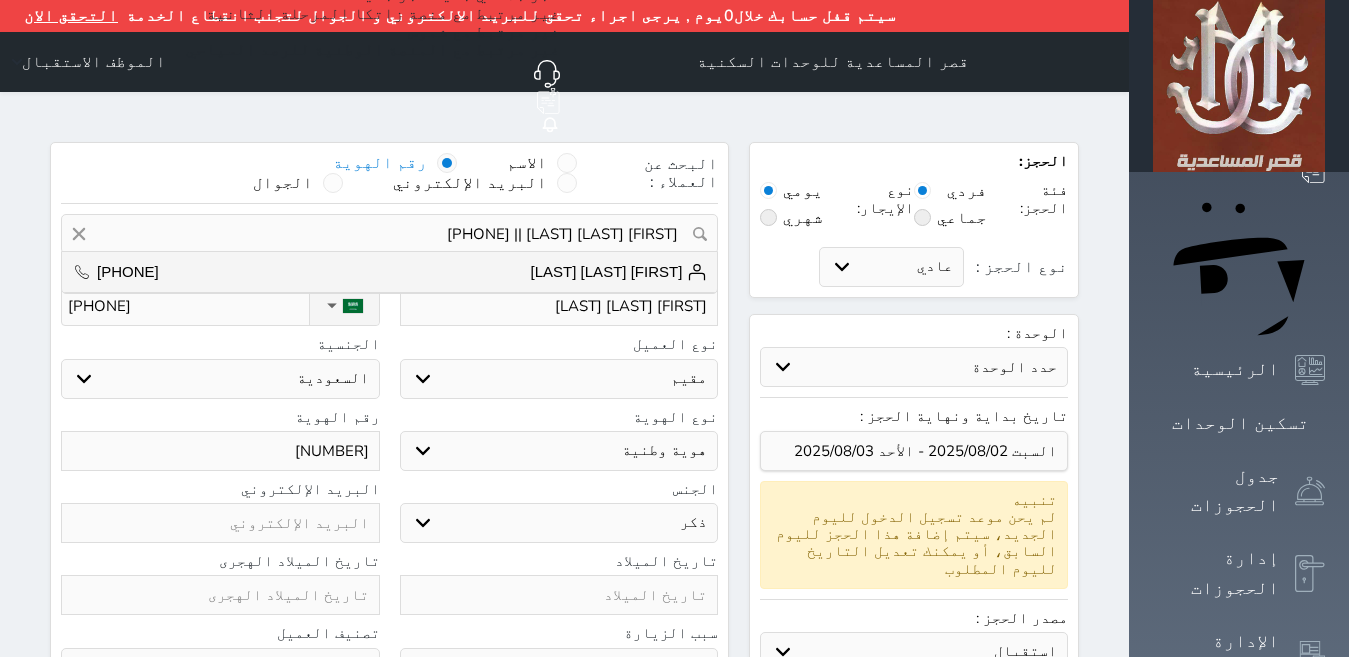select on "305" 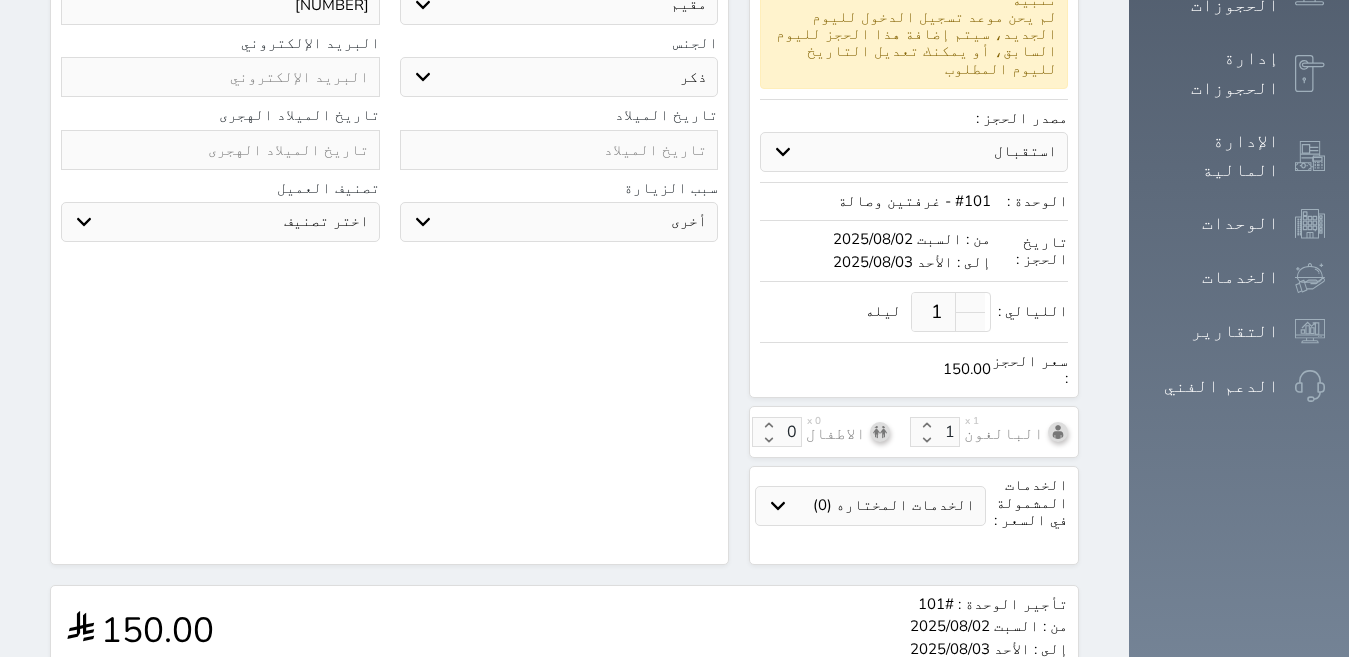 scroll, scrollTop: 598, scrollLeft: 0, axis: vertical 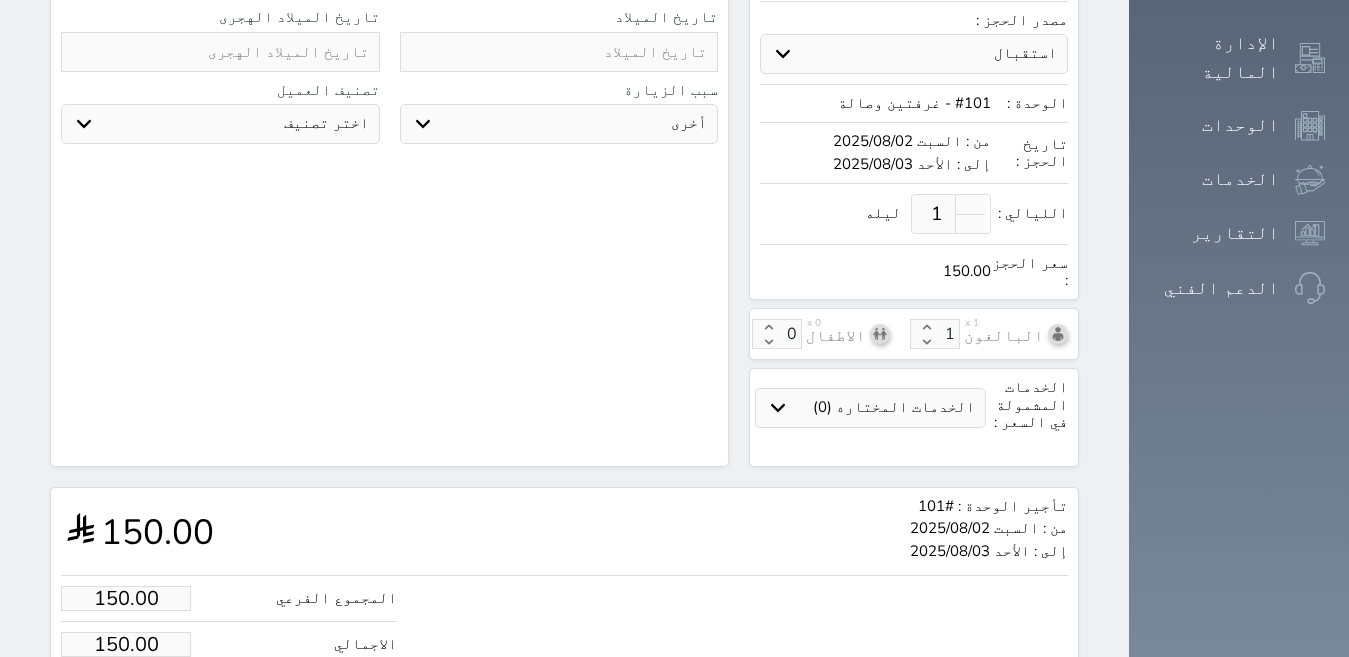 click on "حجز" at bounding box center (149, 705) 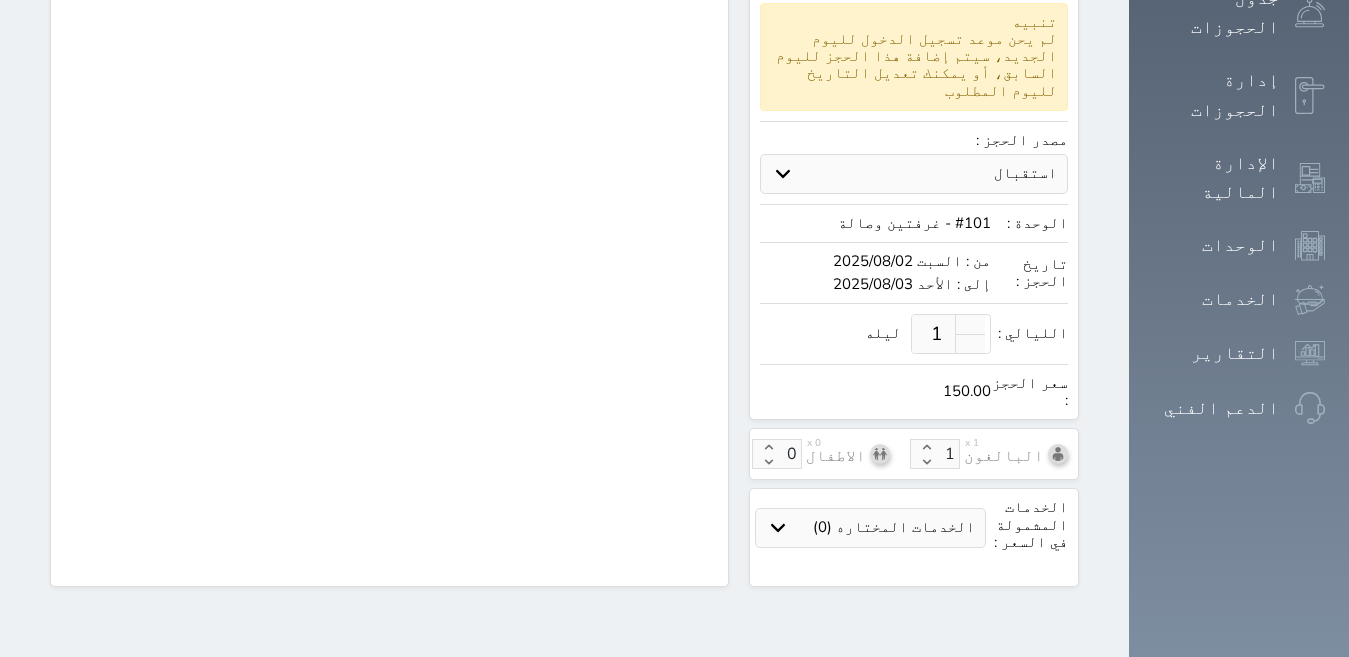 scroll, scrollTop: 362, scrollLeft: 0, axis: vertical 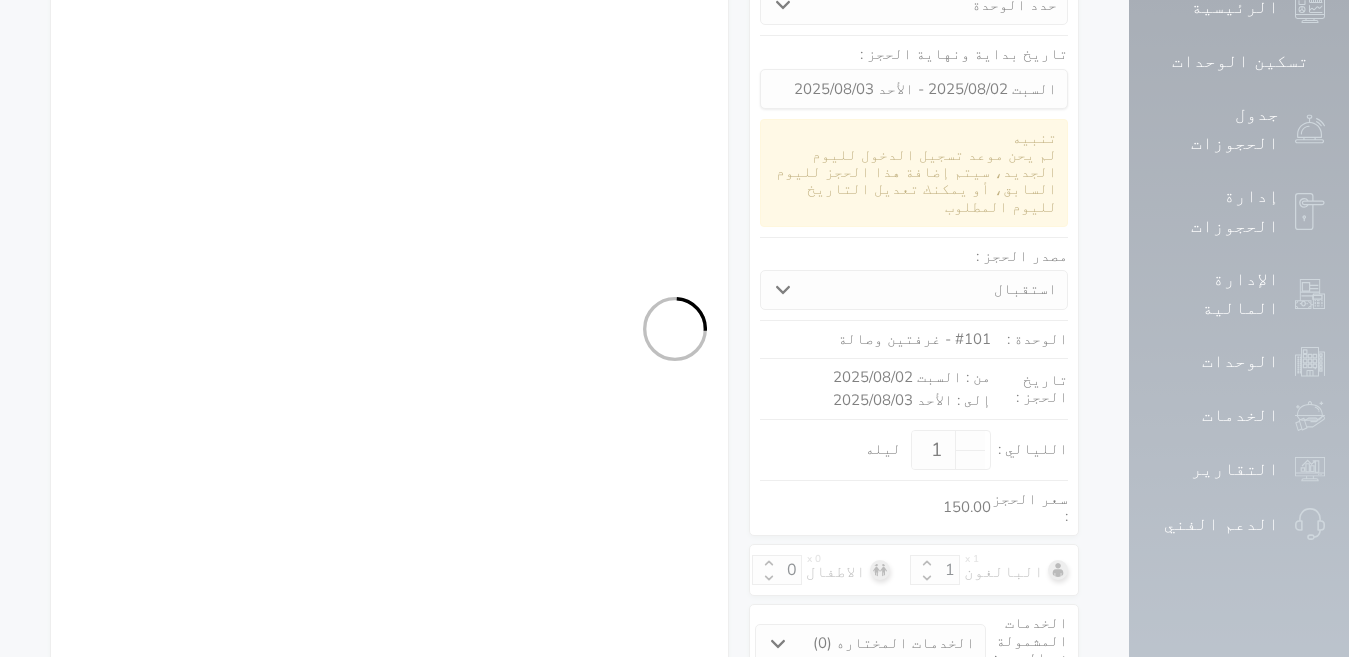 select on "4" 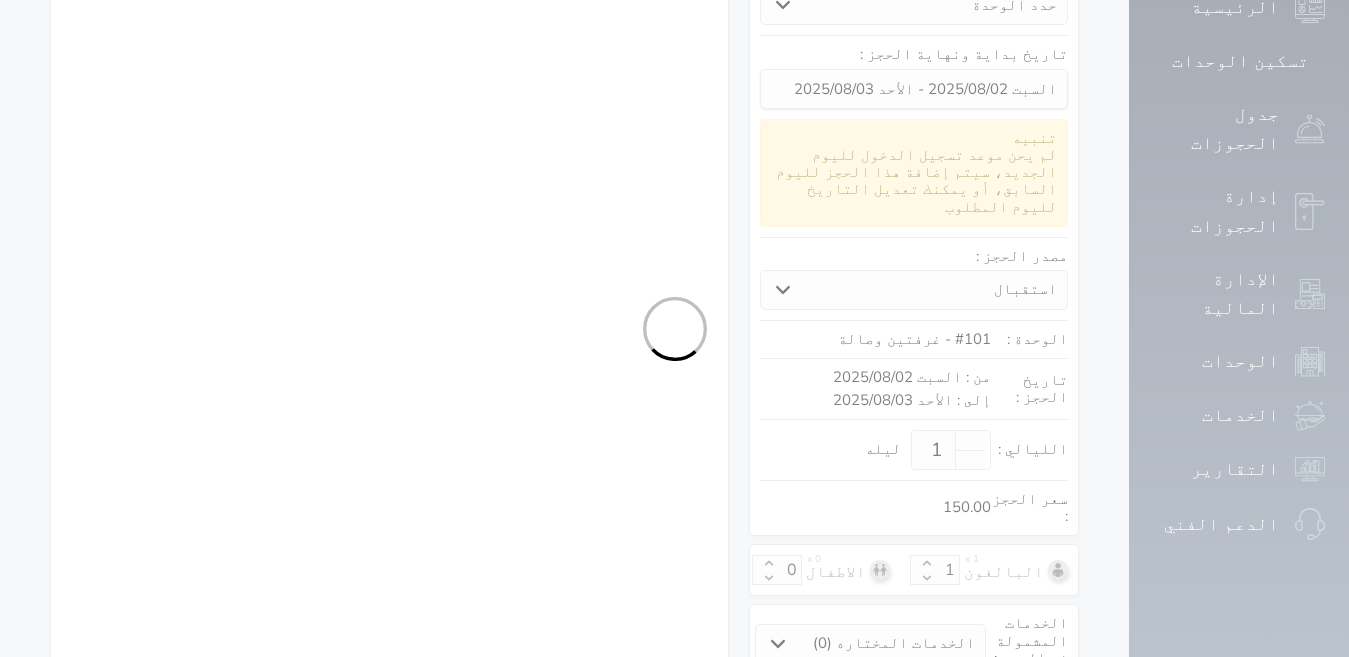 select on "305" 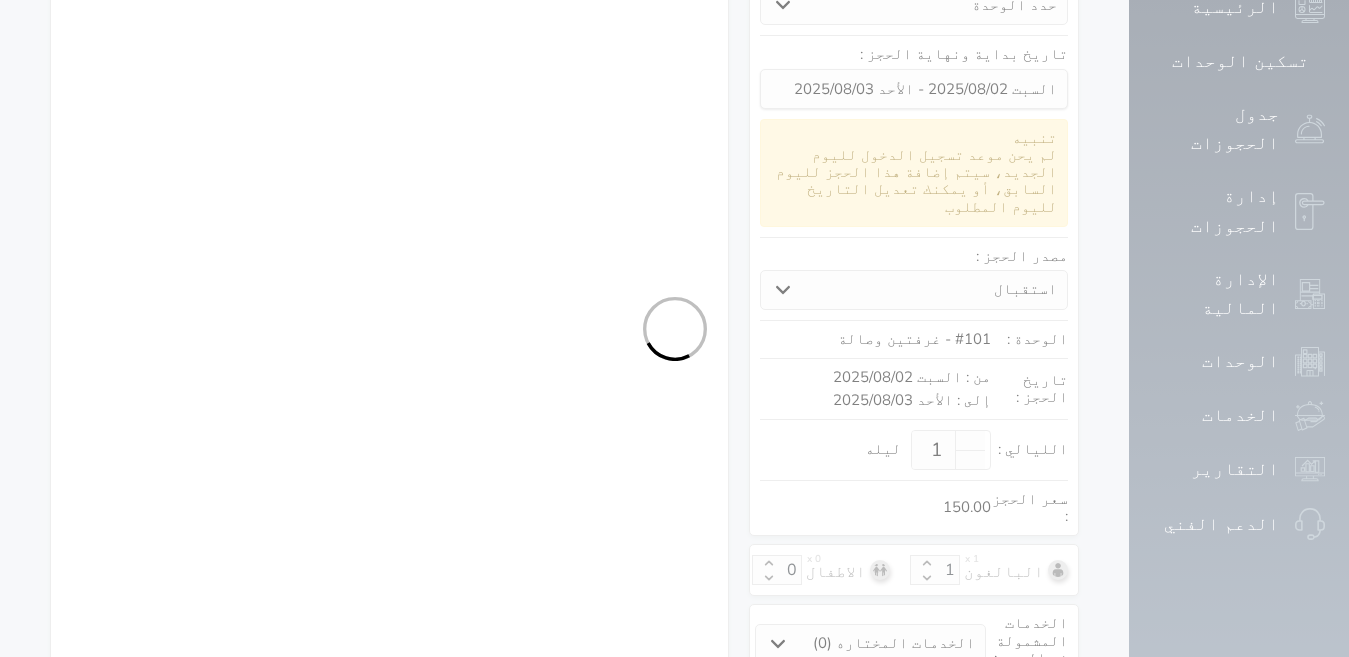 select on "4" 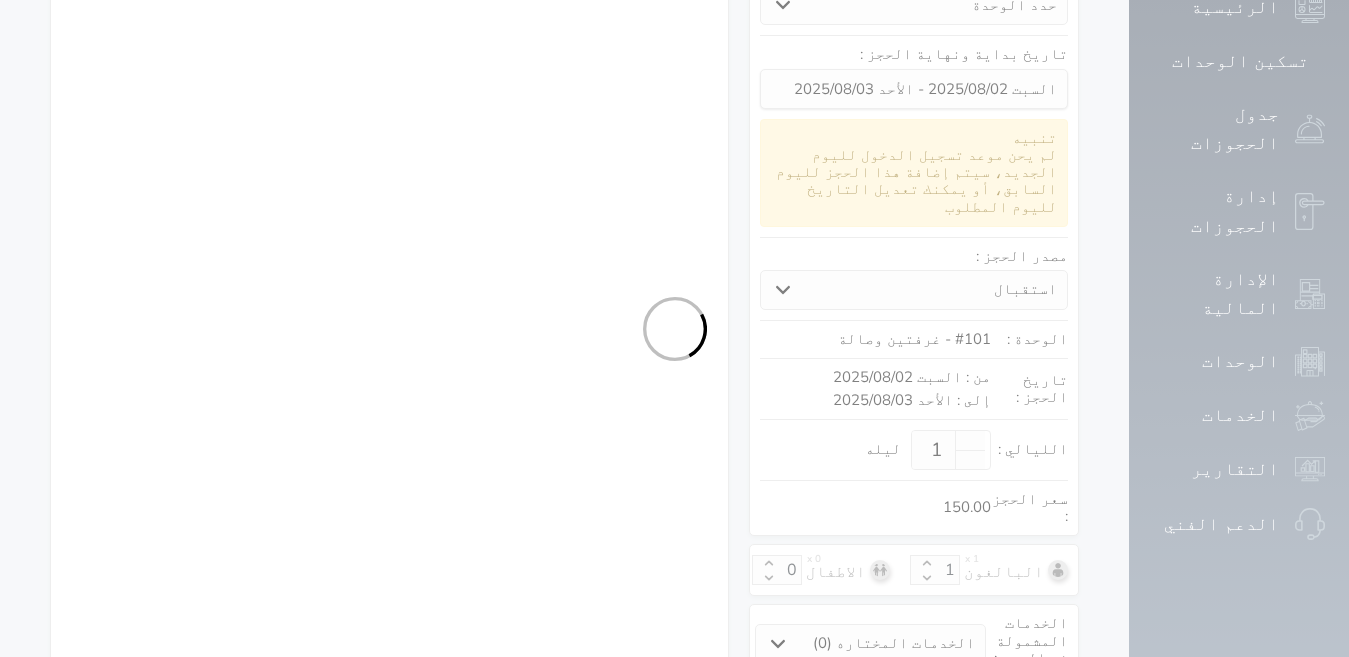 select on "7" 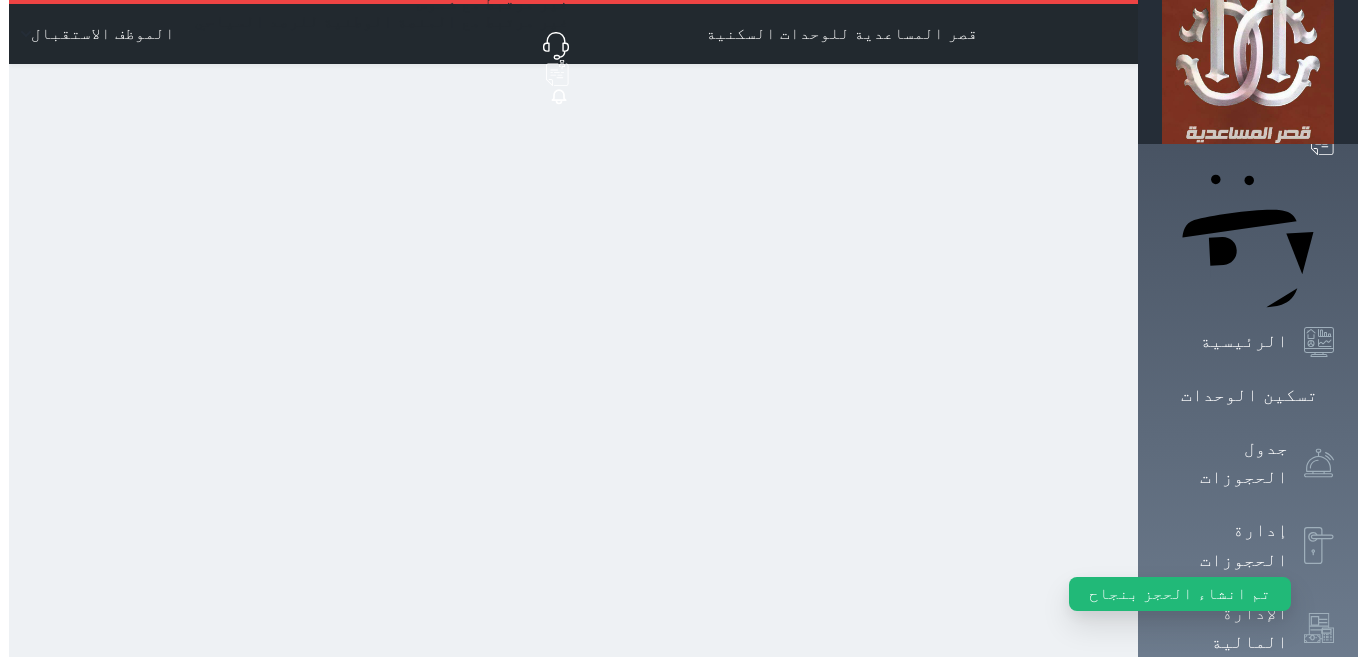 scroll, scrollTop: 0, scrollLeft: 0, axis: both 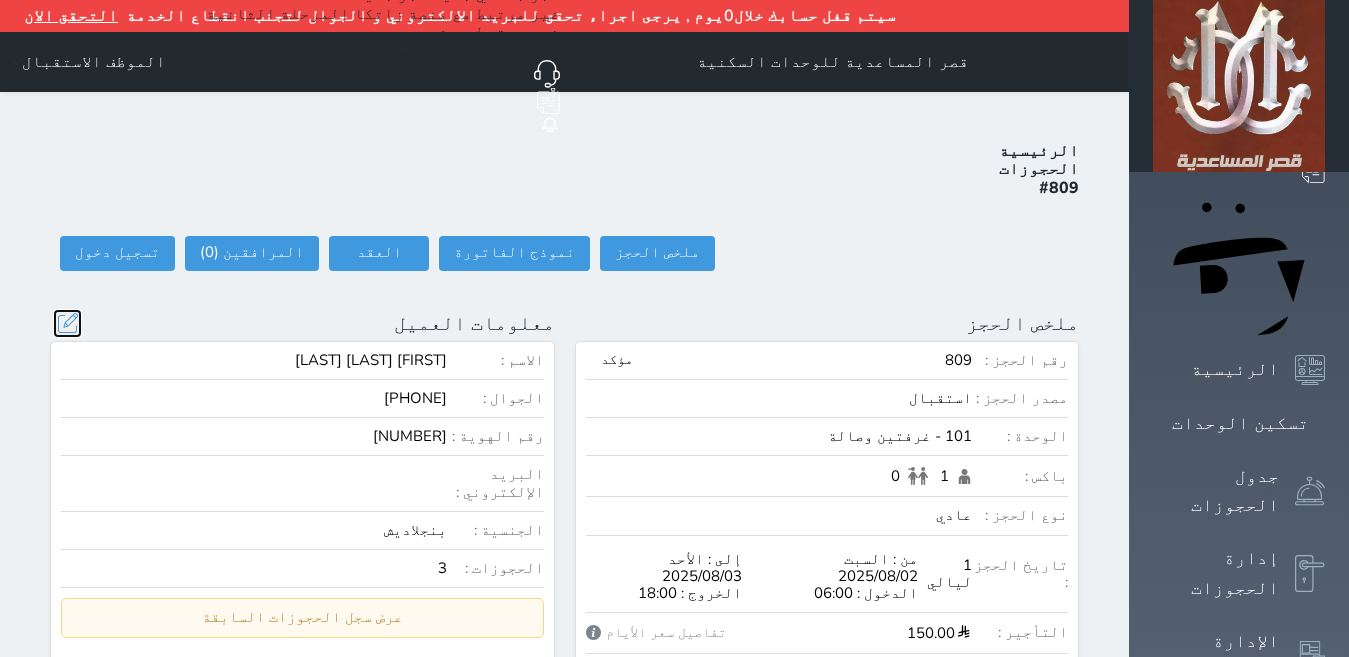 click at bounding box center (67, 323) 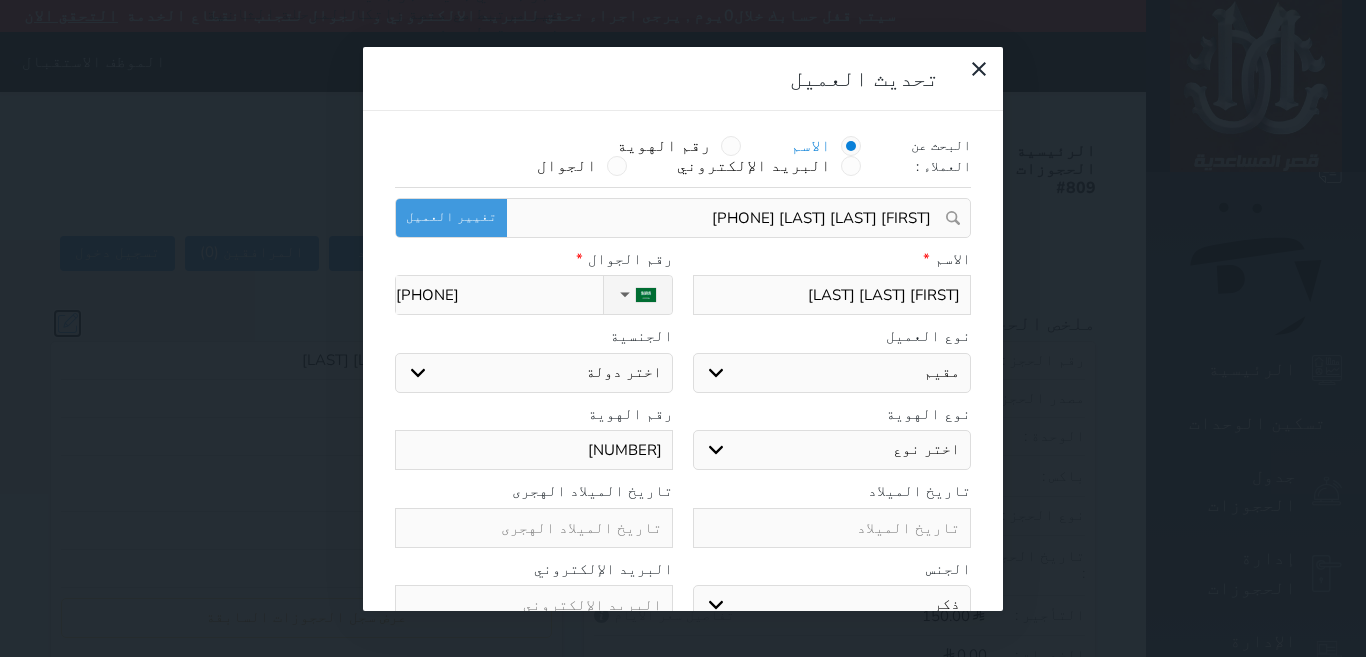 select on "305" 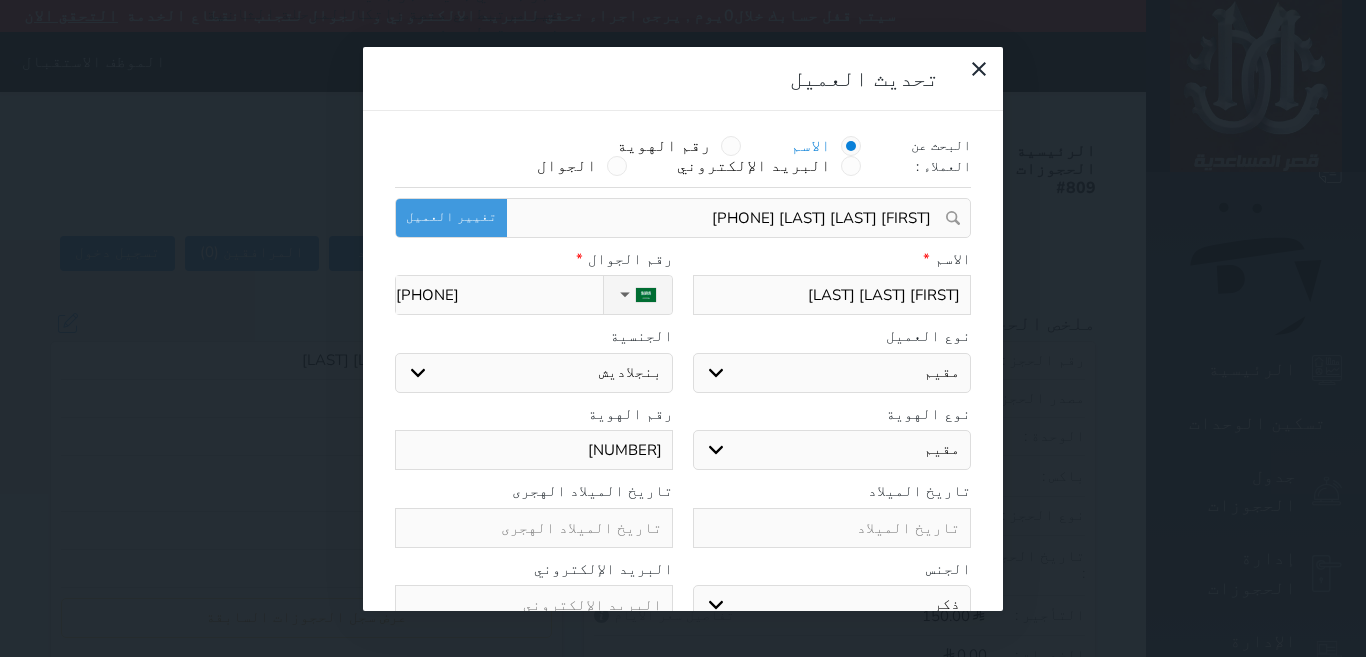click on "اختر دولة   اثيوبيا اجنبي بجواز سعودي اخرى اذربيجان ارتيريا ارمينيا ازبكستان اسبانيا استراليا استونيا افراد القبائل افريقيا الوسطى افغانستان اكوادور الارجنتين الاردن الامارات العربية الامم المتحدة البانيا البحرين البرازيل البرتغال البريطانية في المحيط البوسنة والهرسك الجبل الأ سود الجزائر الدانمارك الراسالاخضر السلفادور السنغال السودان السويد الشاشان الصومال الصين الشعبية الصين الوطنية العراق الفلبين القبائل النازحة الكاميرون الكونغو الكويت الكويت-بدون المانيا المغرب المكسيك المملكة المتحدة المناهيل والمهرة النرويج النمسا النيجر الهند اليابان" at bounding box center (534, 373) 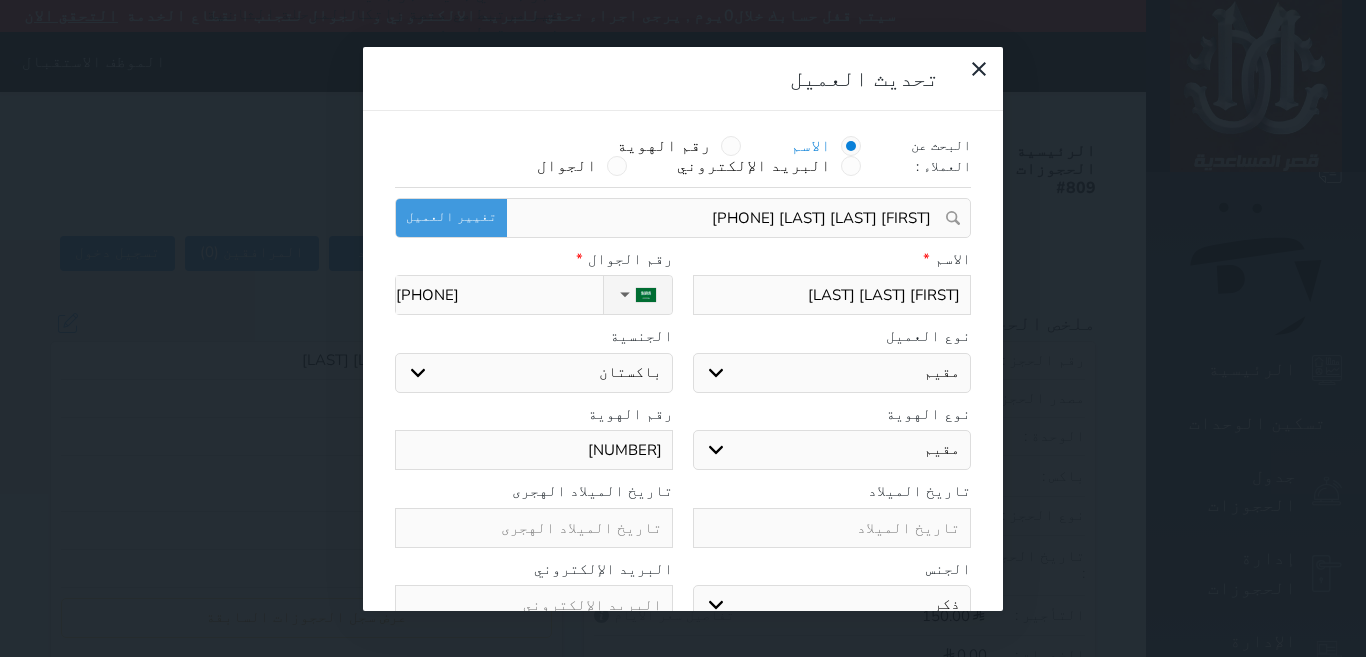 click on "اختر دولة   اثيوبيا اجنبي بجواز سعودي اخرى اذربيجان ارتيريا ارمينيا ازبكستان اسبانيا استراليا استونيا افراد القبائل افريقيا الوسطى افغانستان اكوادور الارجنتين الاردن الامارات العربية الامم المتحدة البانيا البحرين البرازيل البرتغال البريطانية في المحيط البوسنة والهرسك الجبل الأ سود الجزائر الدانمارك الراسالاخضر السلفادور السنغال السودان السويد الشاشان الصومال الصين الشعبية الصين الوطنية العراق الفلبين القبائل النازحة الكاميرون الكونغو الكويت الكويت-بدون المانيا المغرب المكسيك المملكة المتحدة المناهيل والمهرة النرويج النمسا النيجر الهند اليابان" at bounding box center (534, 373) 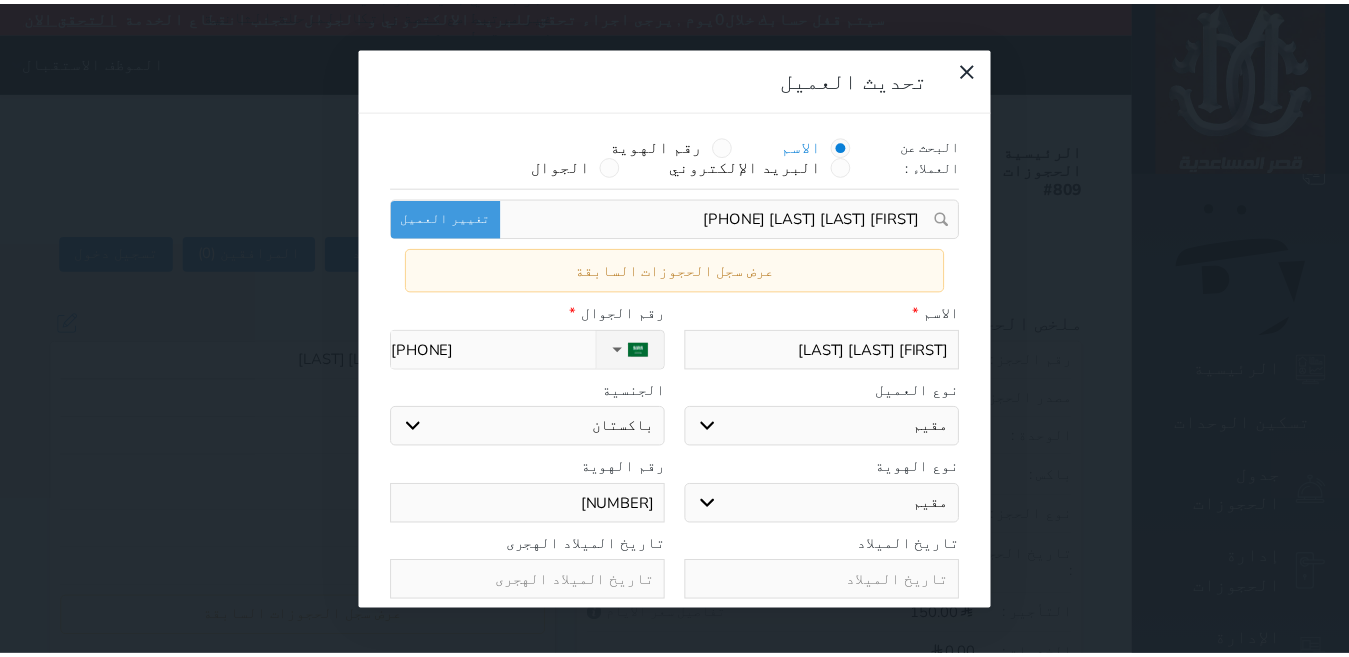 scroll, scrollTop: 99, scrollLeft: 0, axis: vertical 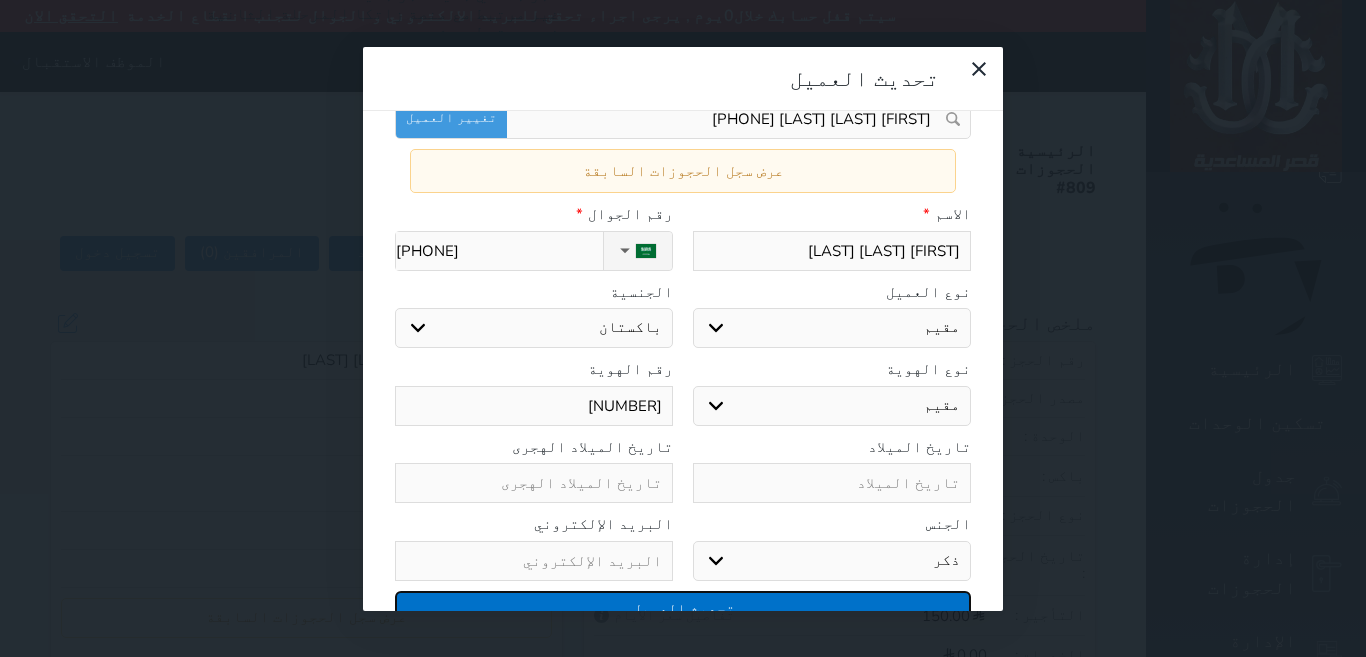 click on "تحديث العميل" at bounding box center (683, 608) 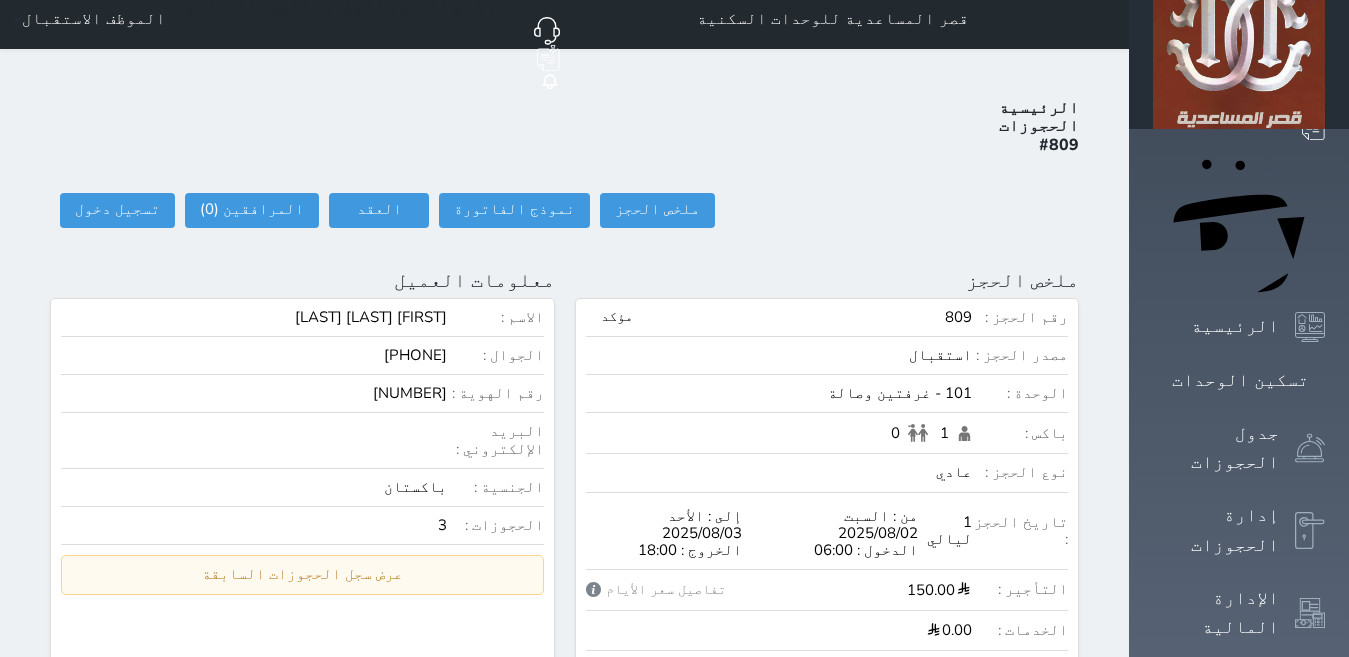 scroll, scrollTop: 0, scrollLeft: 0, axis: both 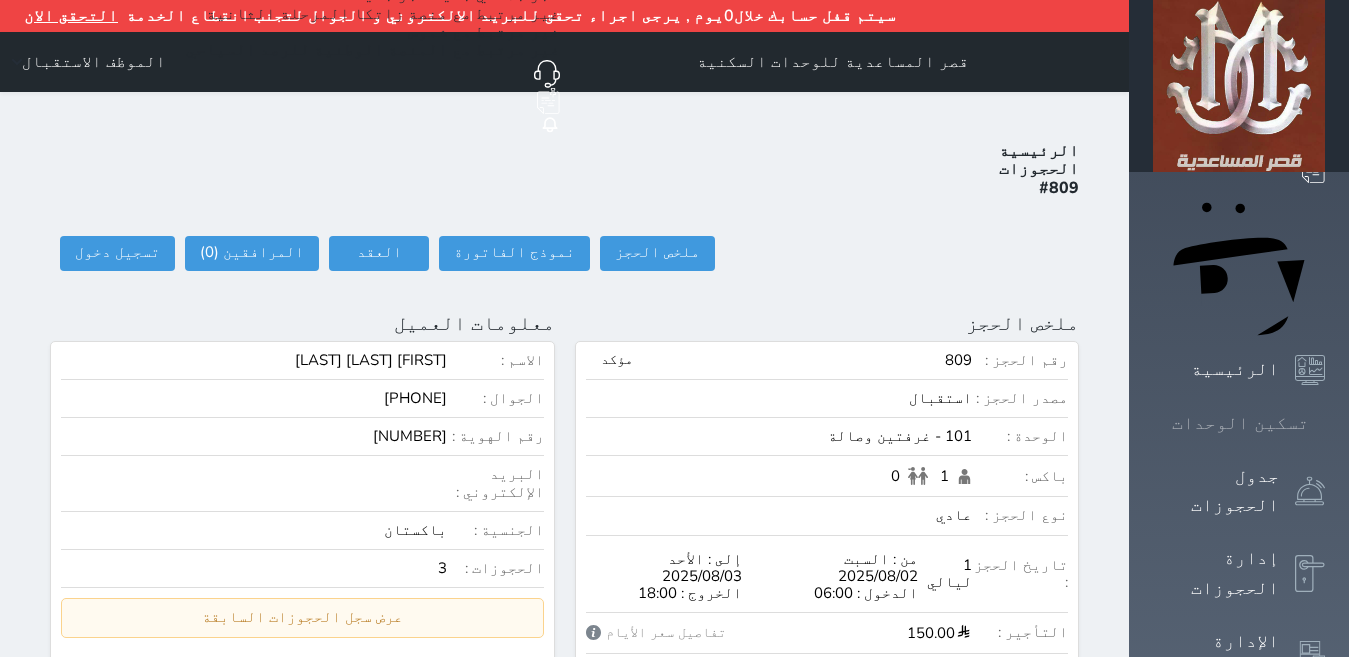 click 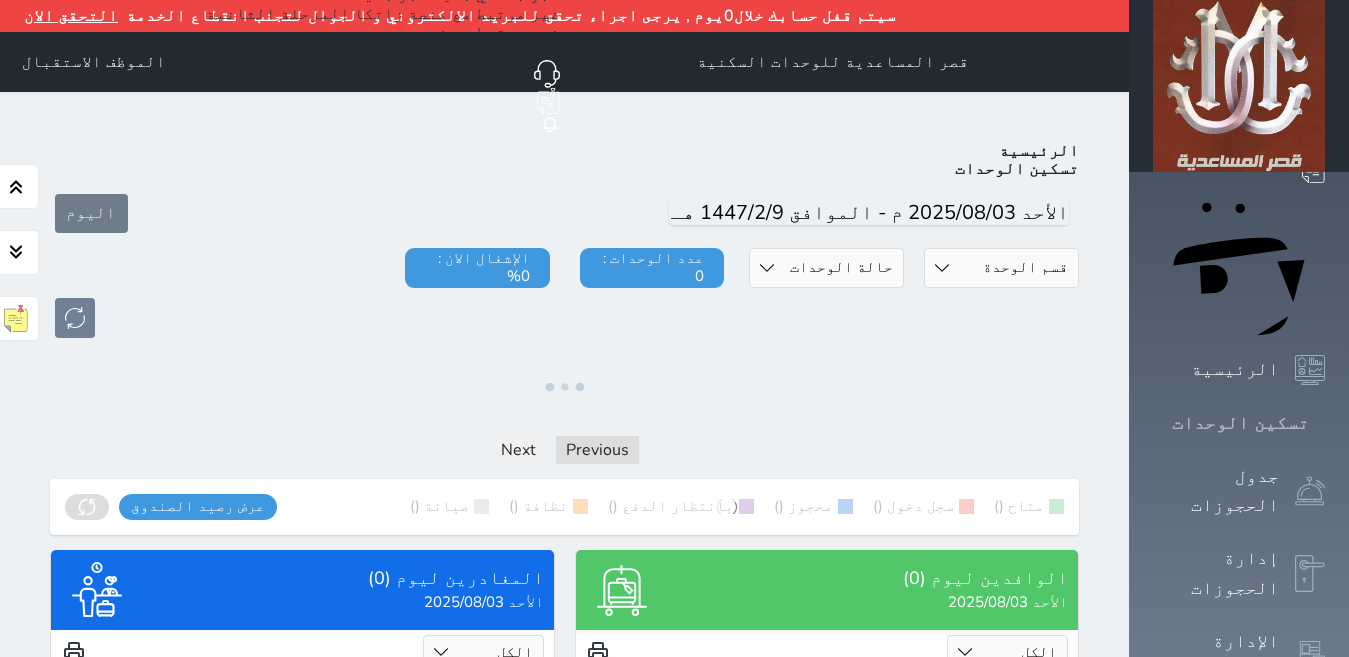 click 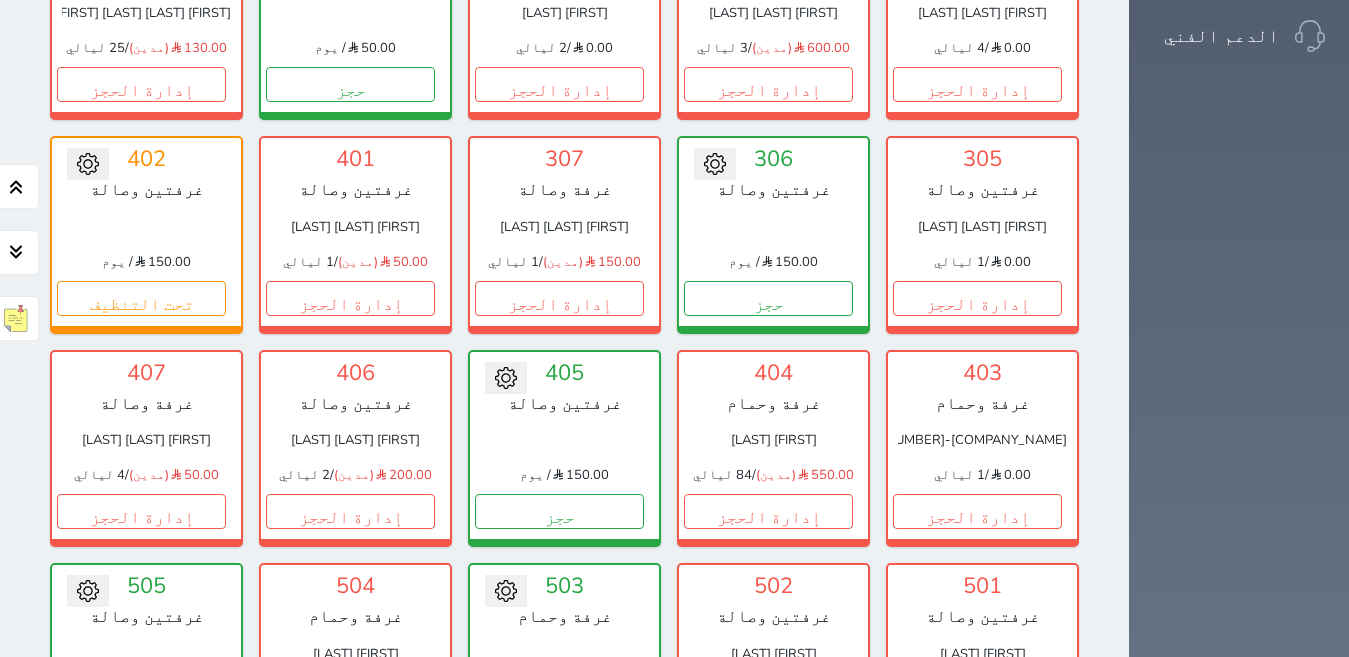 scroll, scrollTop: 810, scrollLeft: 0, axis: vertical 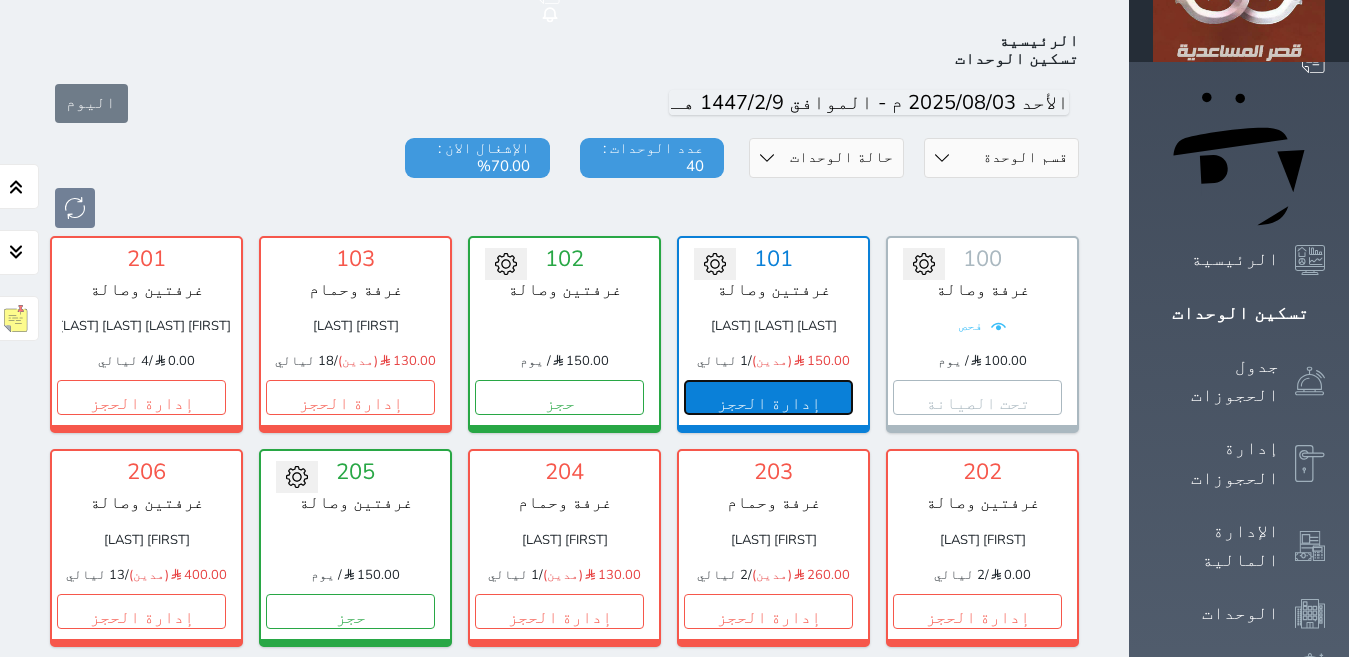 click on "إدارة الحجز" at bounding box center [768, 397] 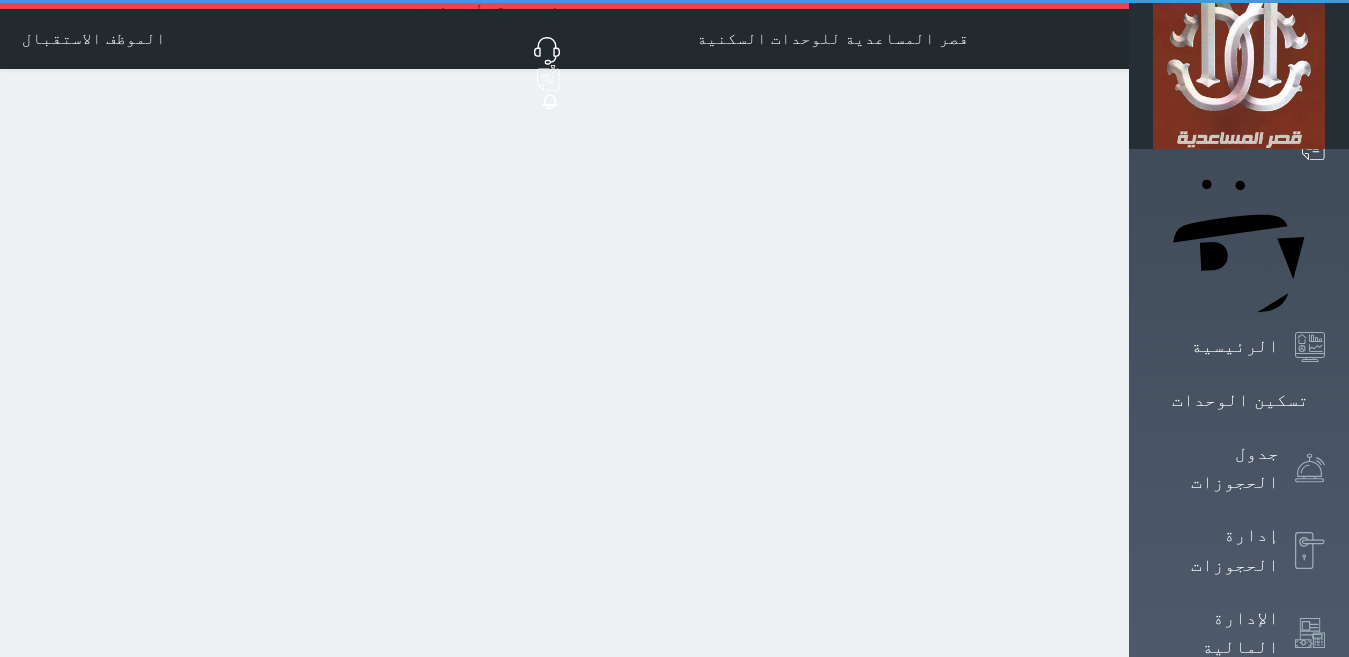 scroll, scrollTop: 0, scrollLeft: 0, axis: both 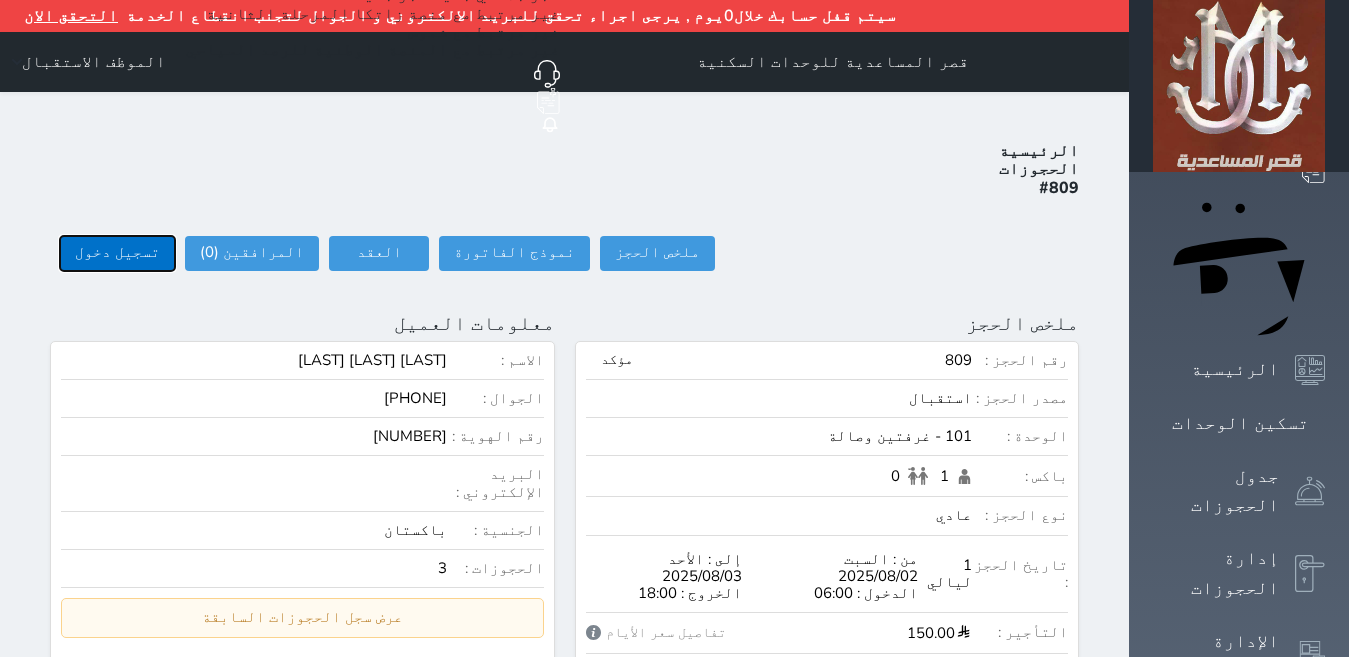 click on "تسجيل دخول" at bounding box center [117, 253] 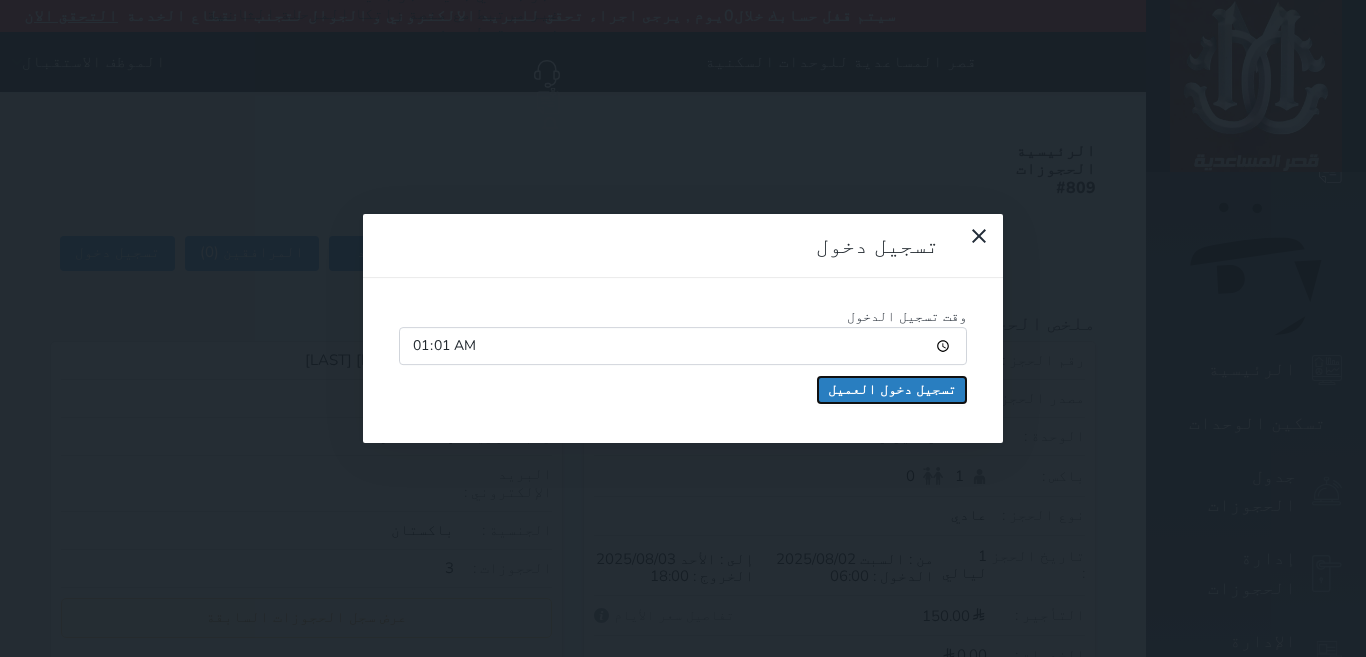 click on "تسجيل دخول العميل" at bounding box center [892, 390] 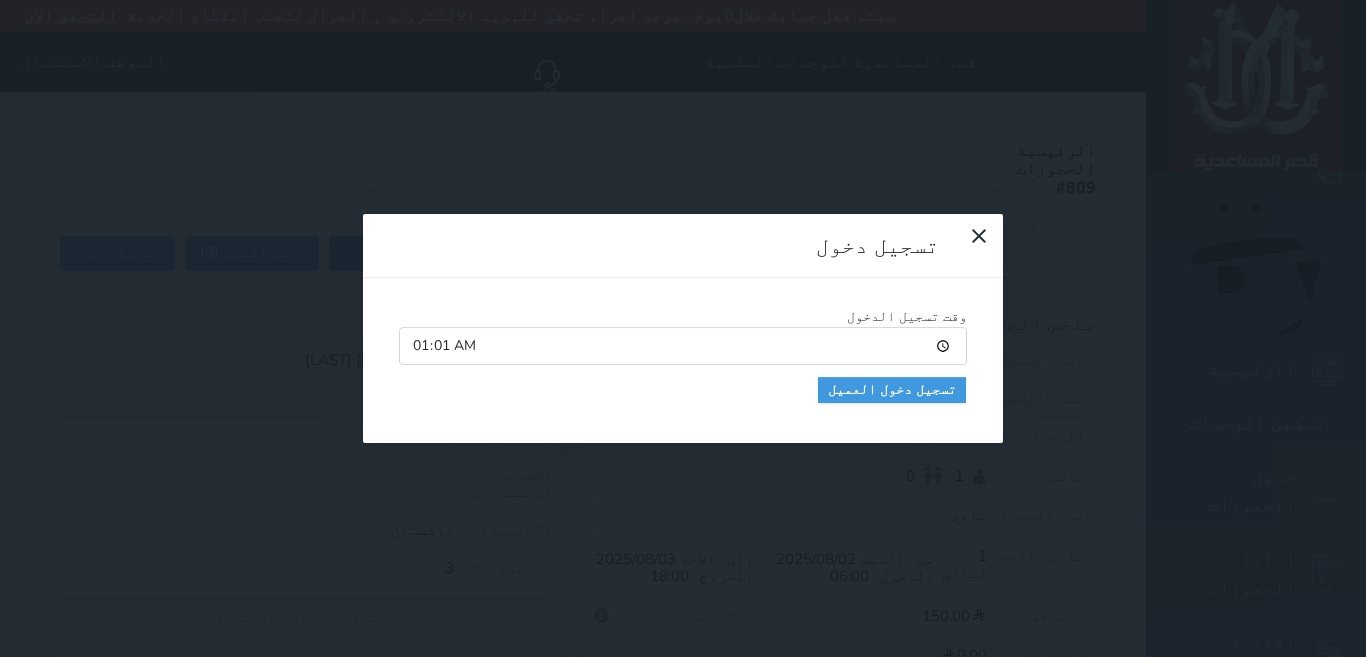 click at bounding box center (0, 0) 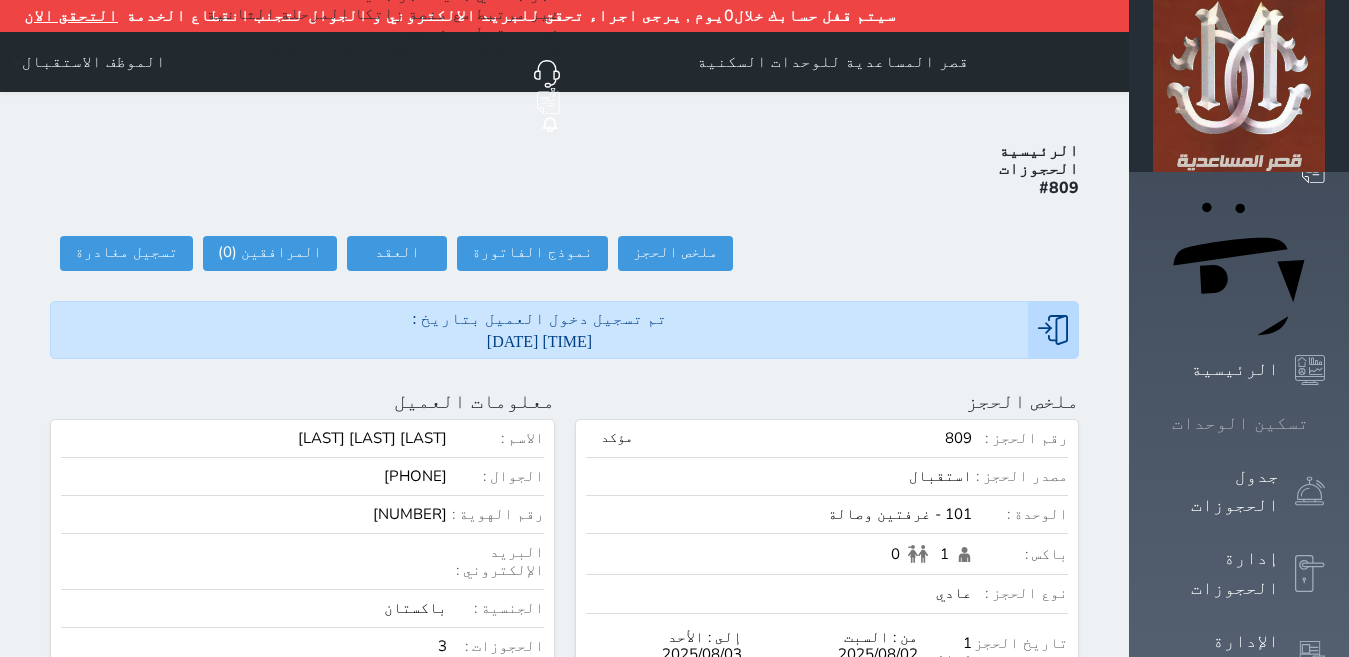 click 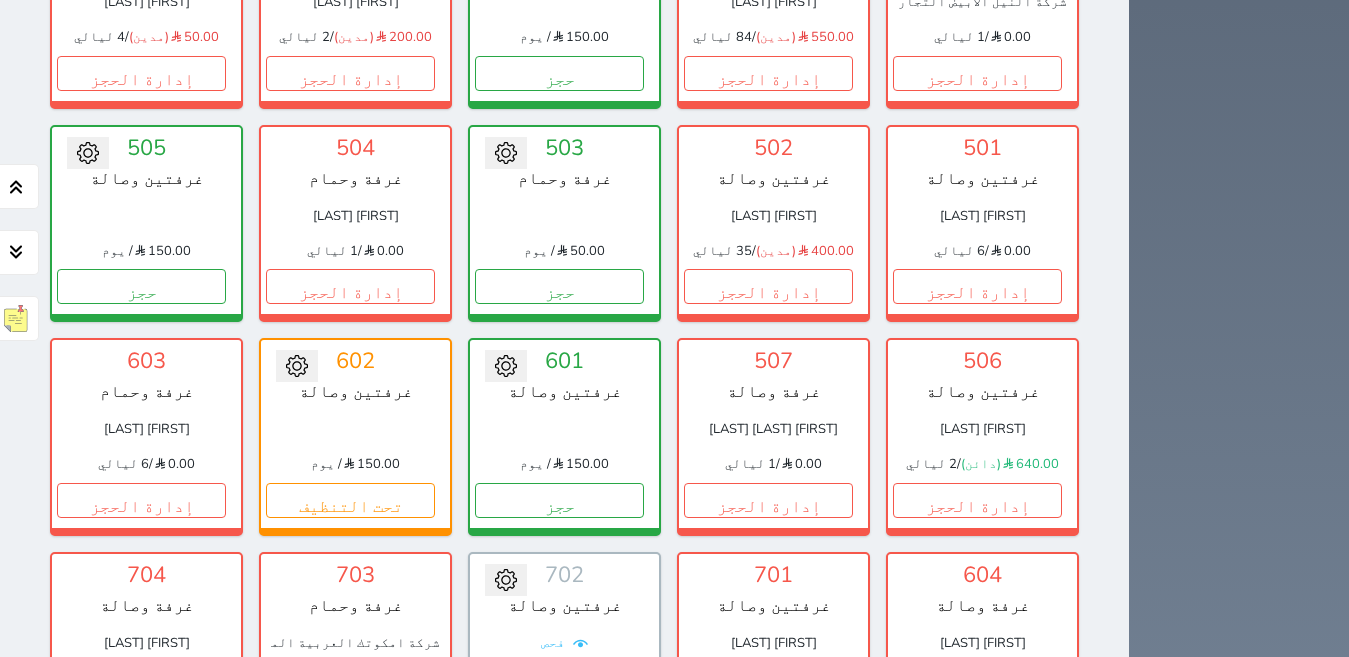 scroll, scrollTop: 1310, scrollLeft: 0, axis: vertical 